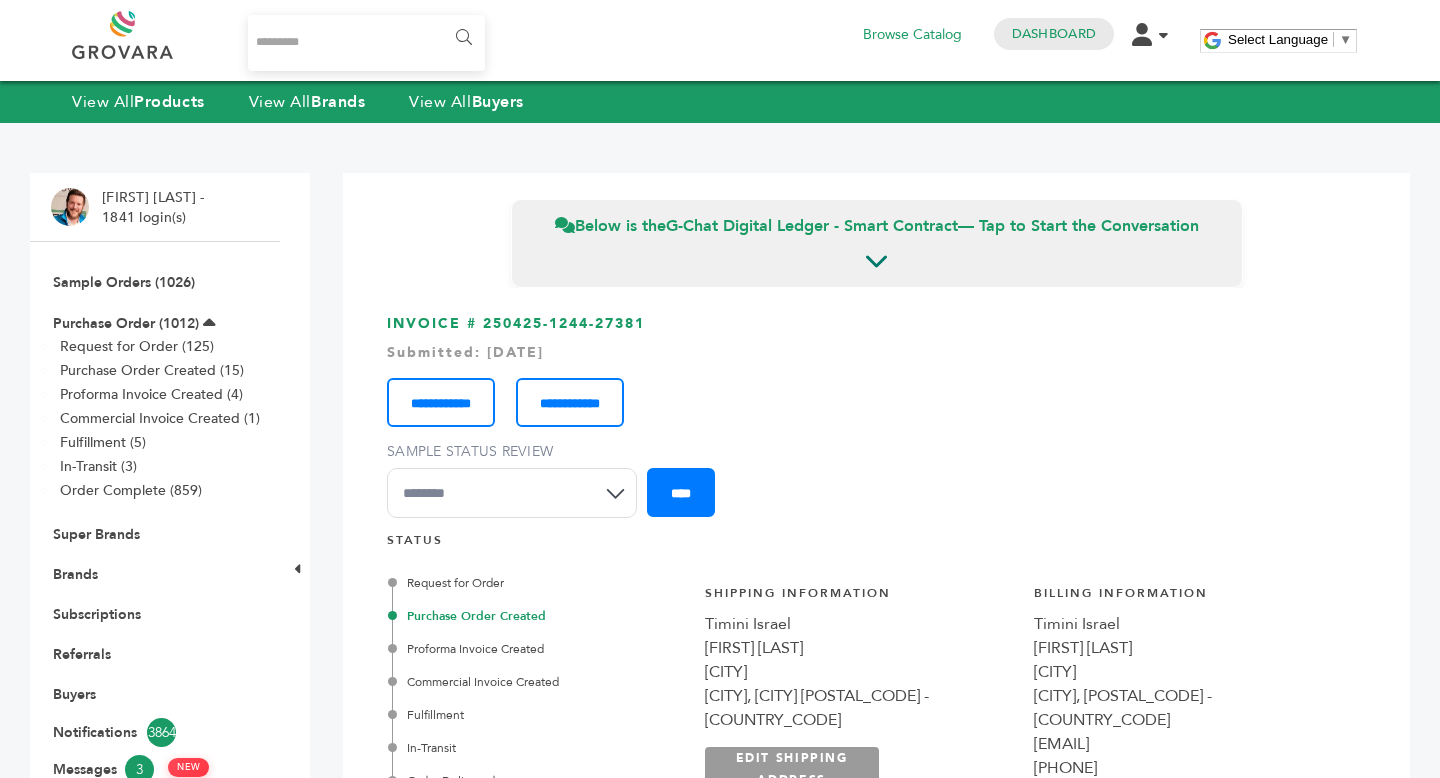 scroll, scrollTop: 1511, scrollLeft: 0, axis: vertical 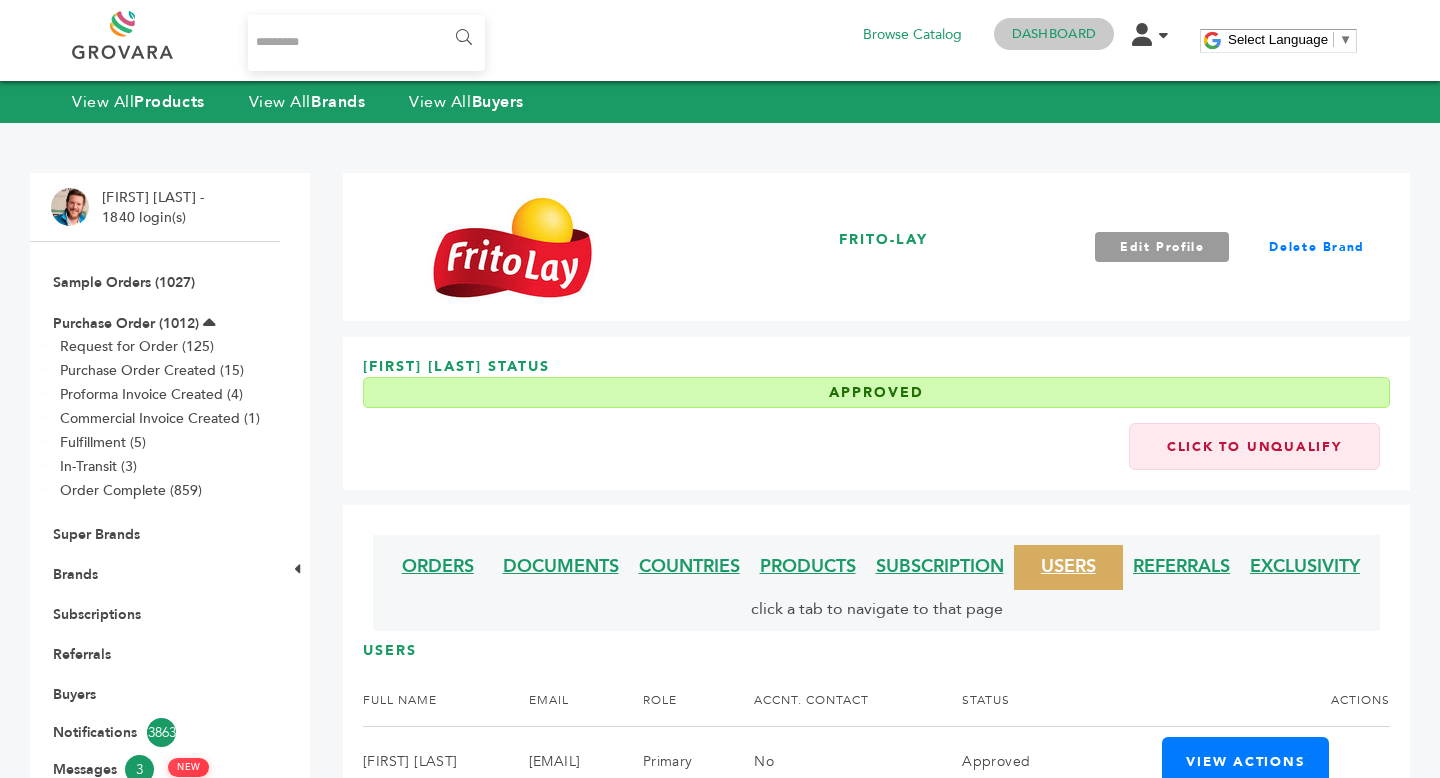 click on "Dashboard" at bounding box center [1054, 34] 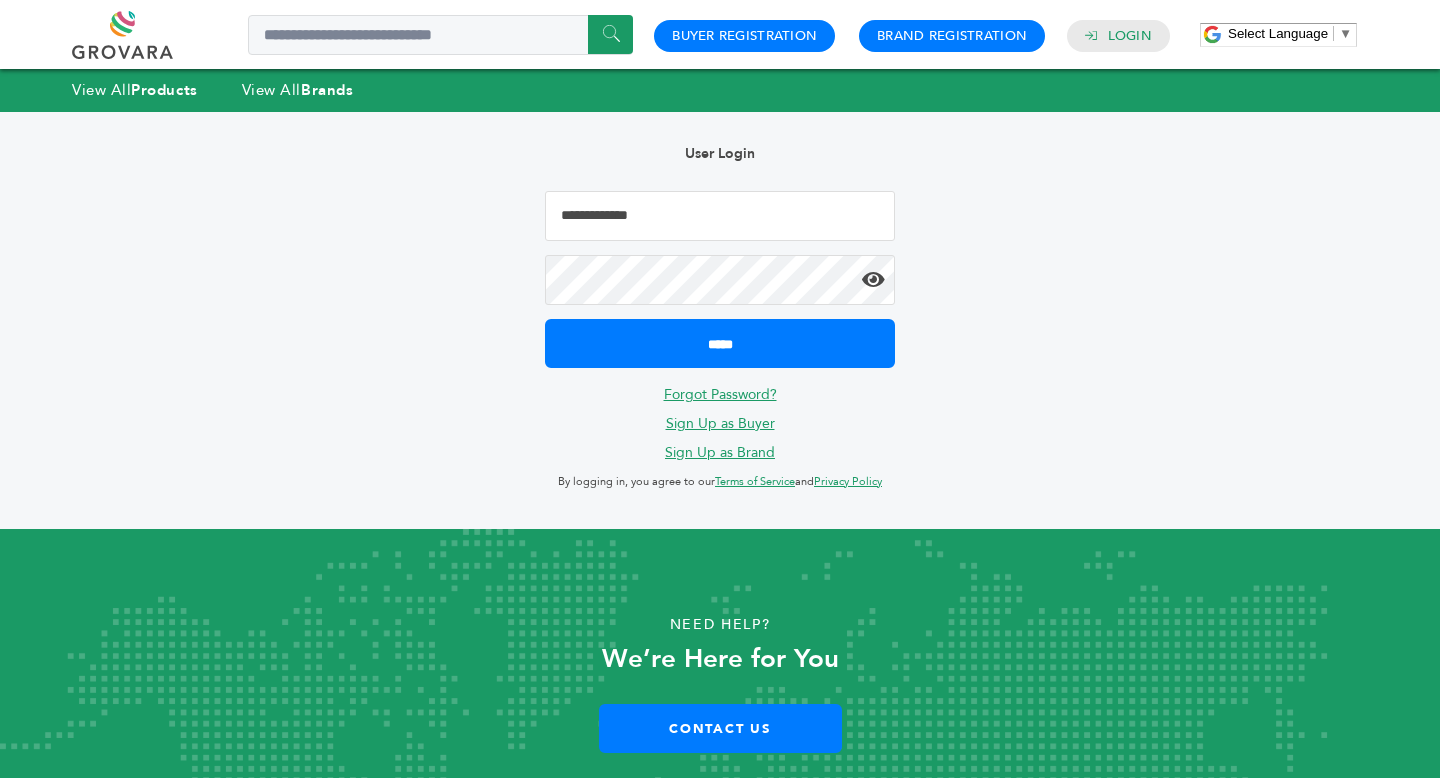 scroll, scrollTop: 0, scrollLeft: 0, axis: both 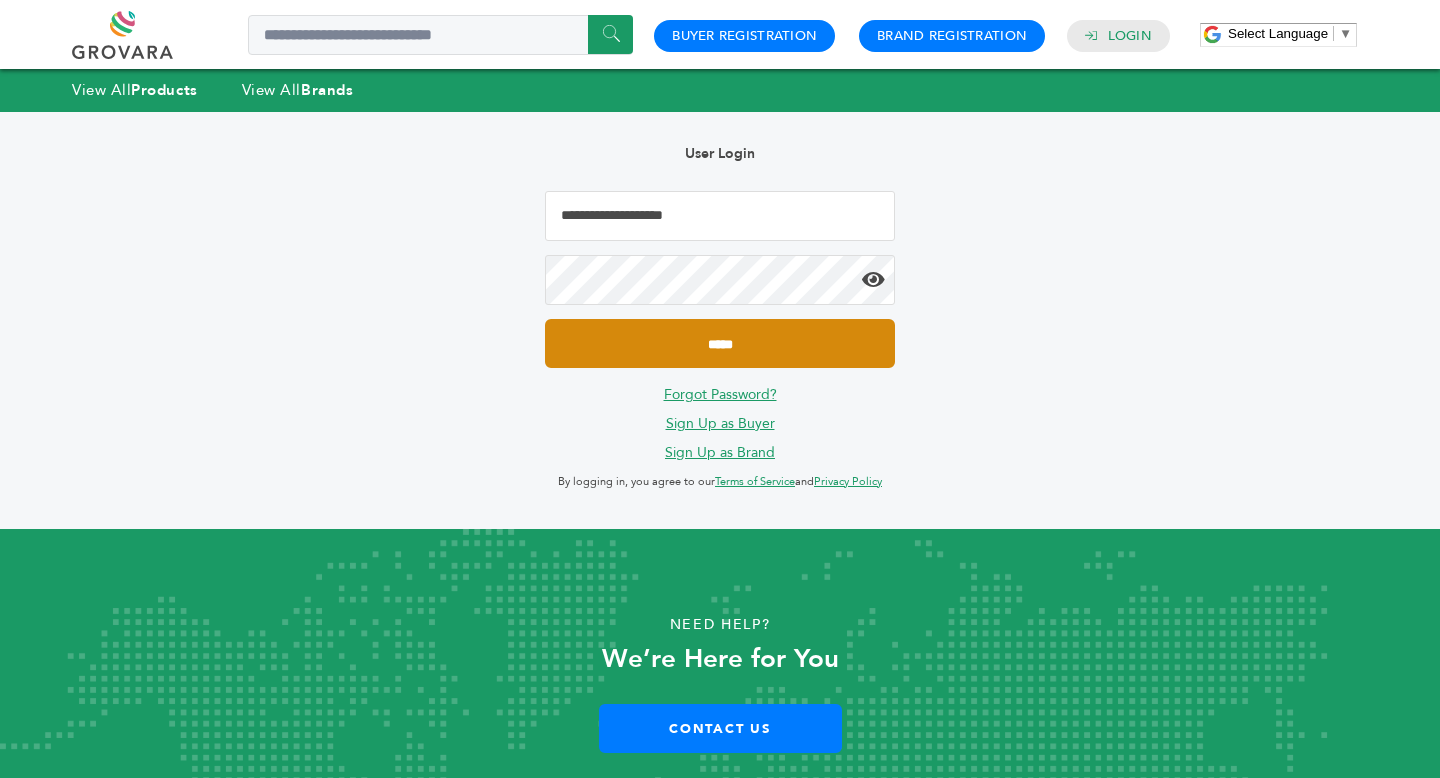 click on "*****" at bounding box center [720, 343] 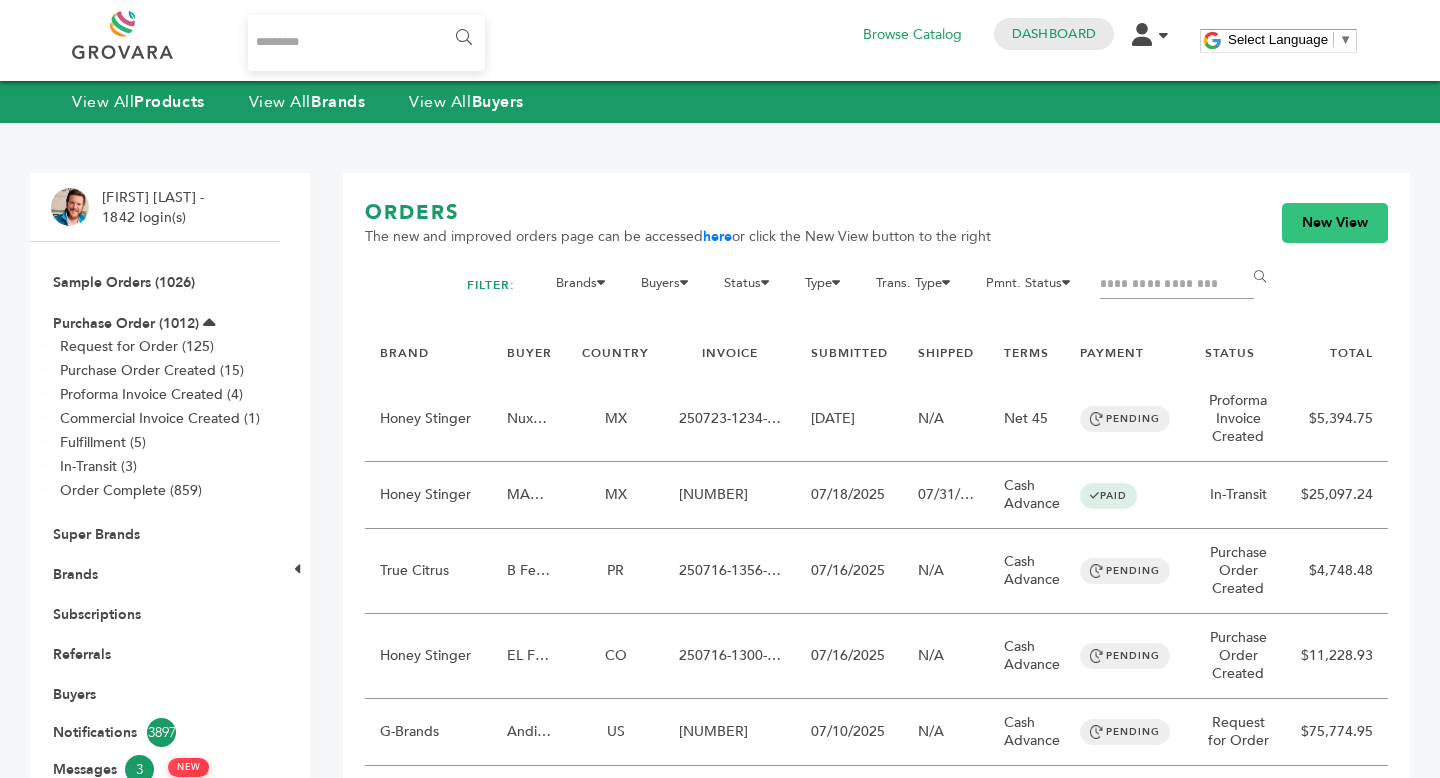 scroll, scrollTop: 0, scrollLeft: 0, axis: both 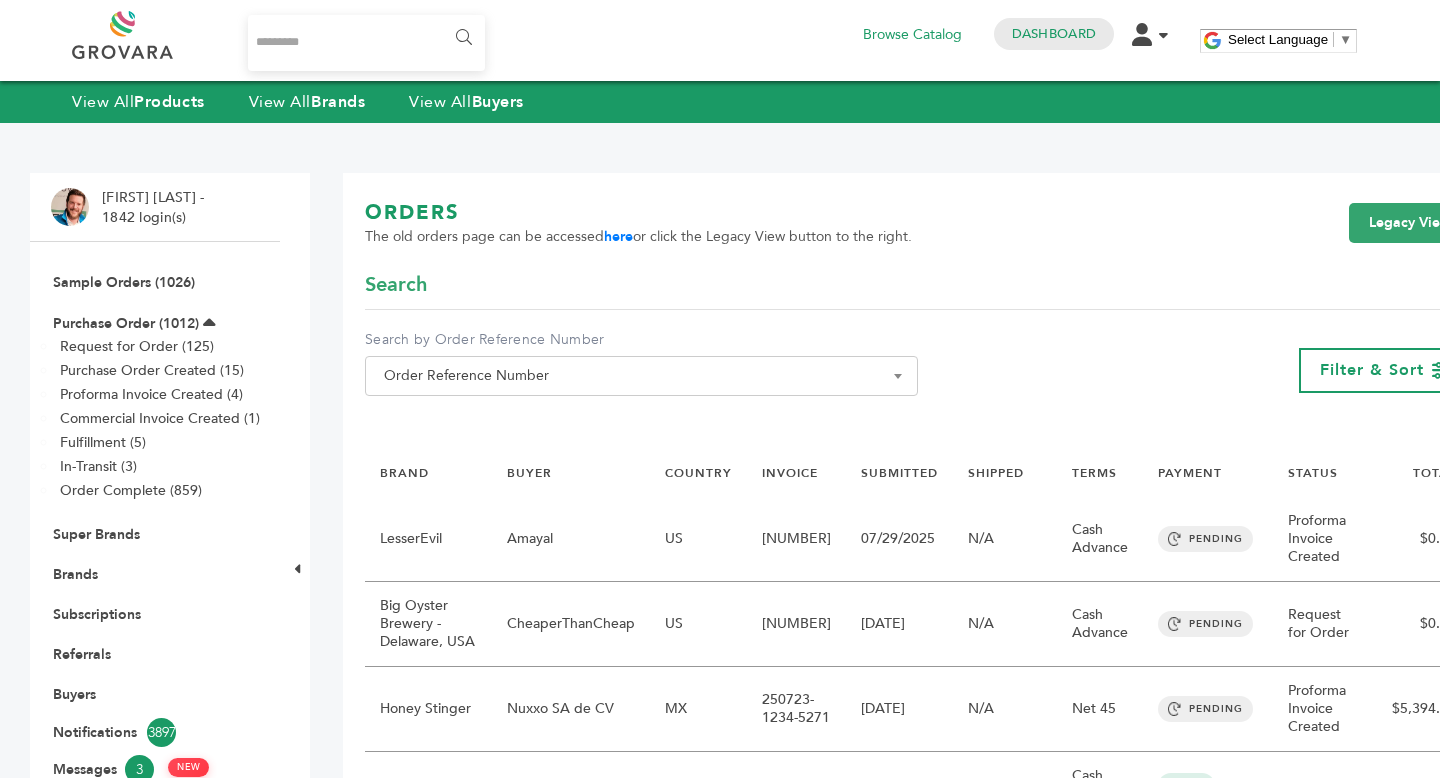 click on "Order Reference Number" at bounding box center [641, 376] 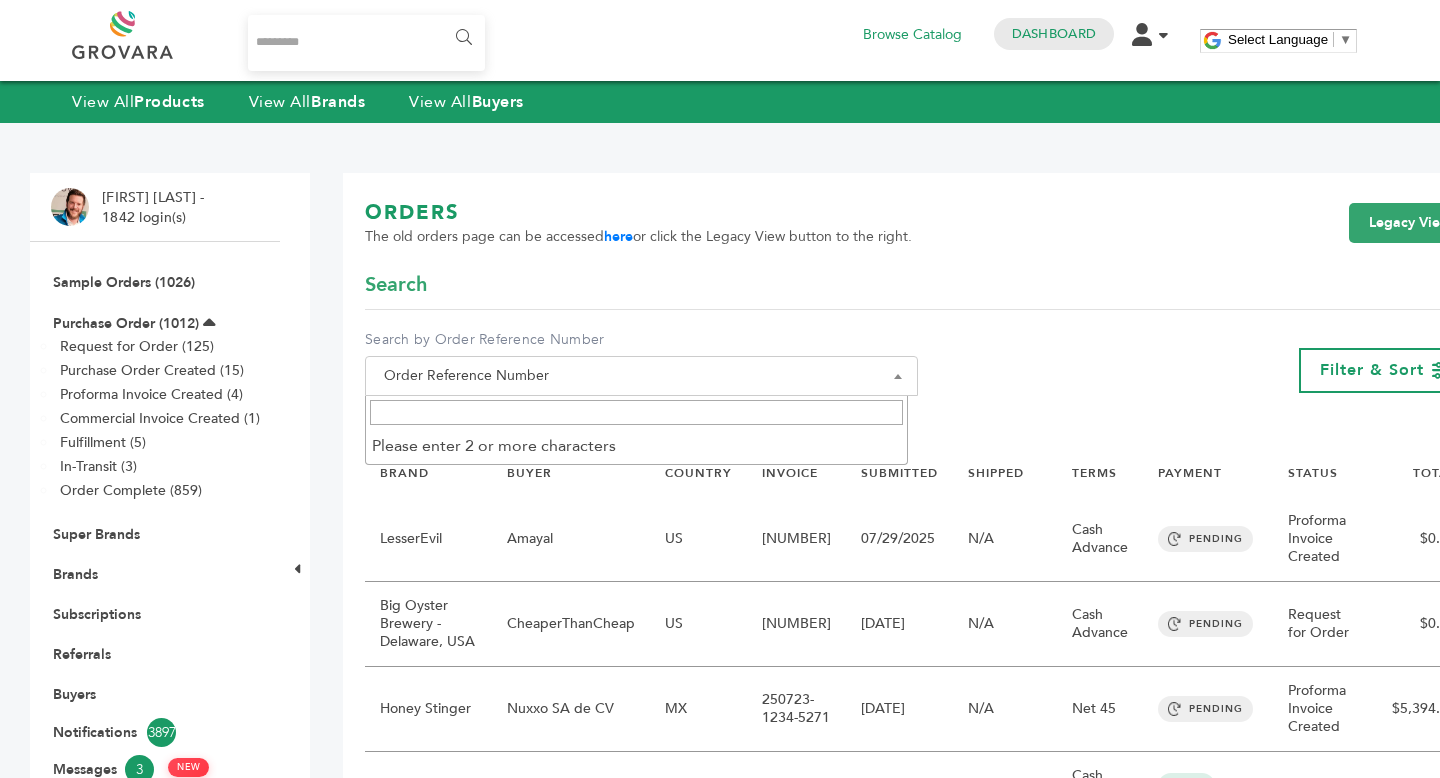 click at bounding box center [636, 412] 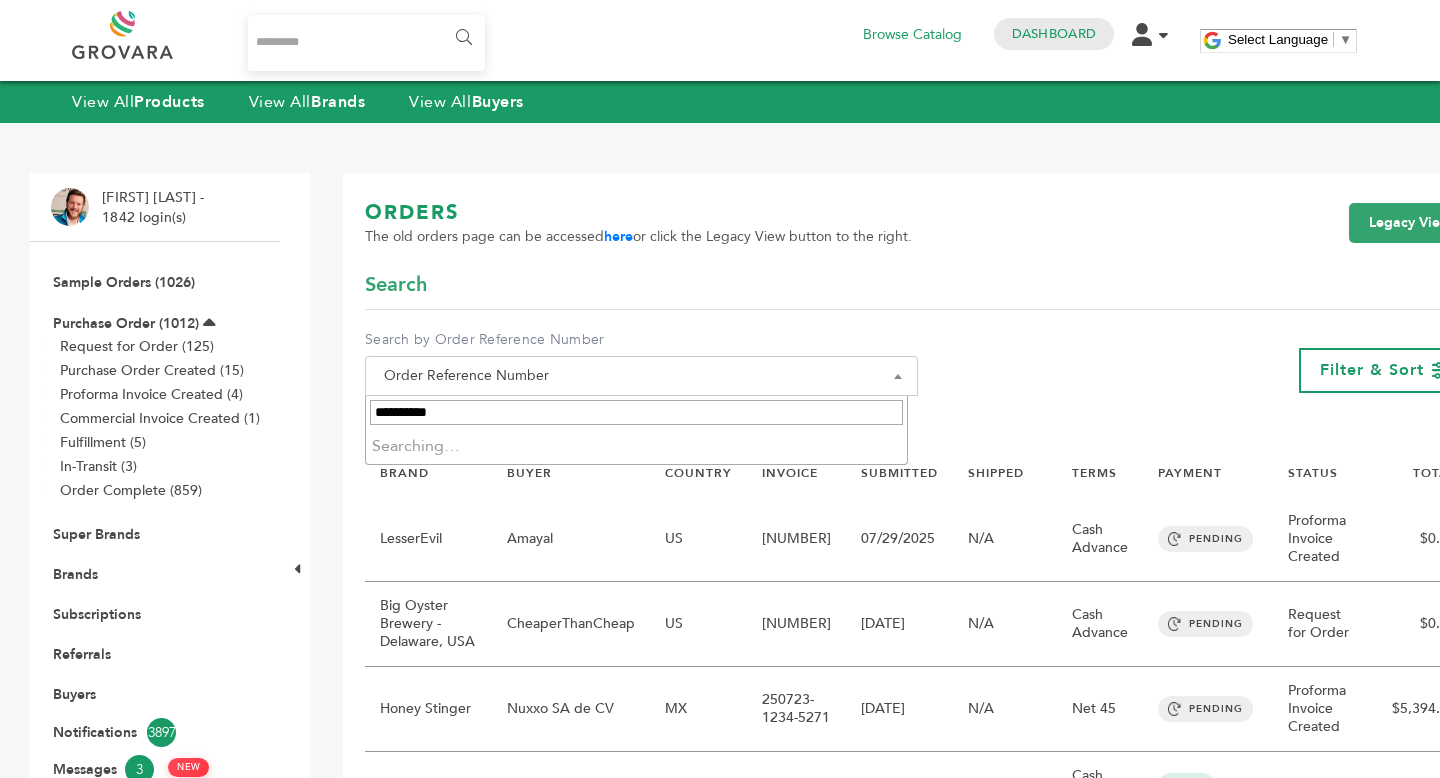 type on "**********" 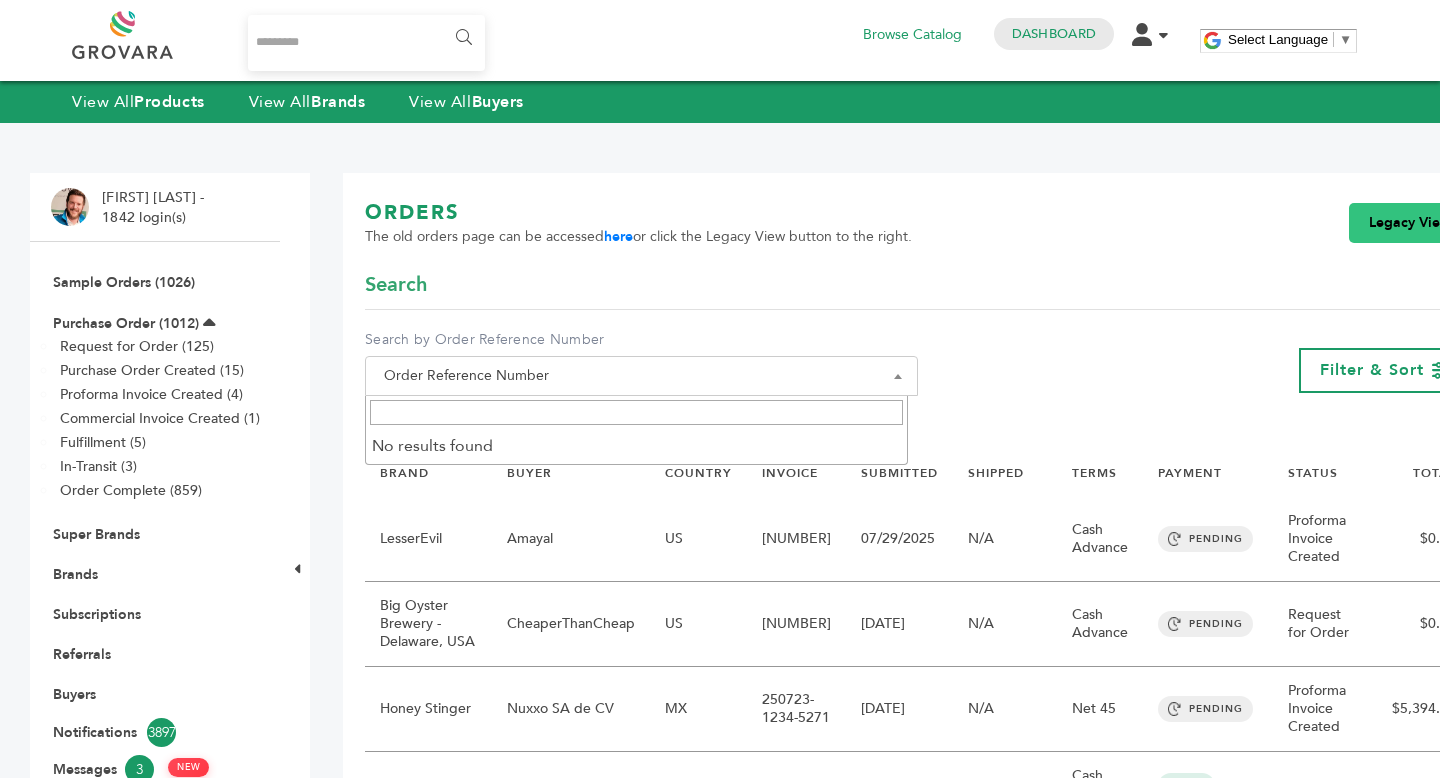 click on "Legacy View" at bounding box center (1410, 223) 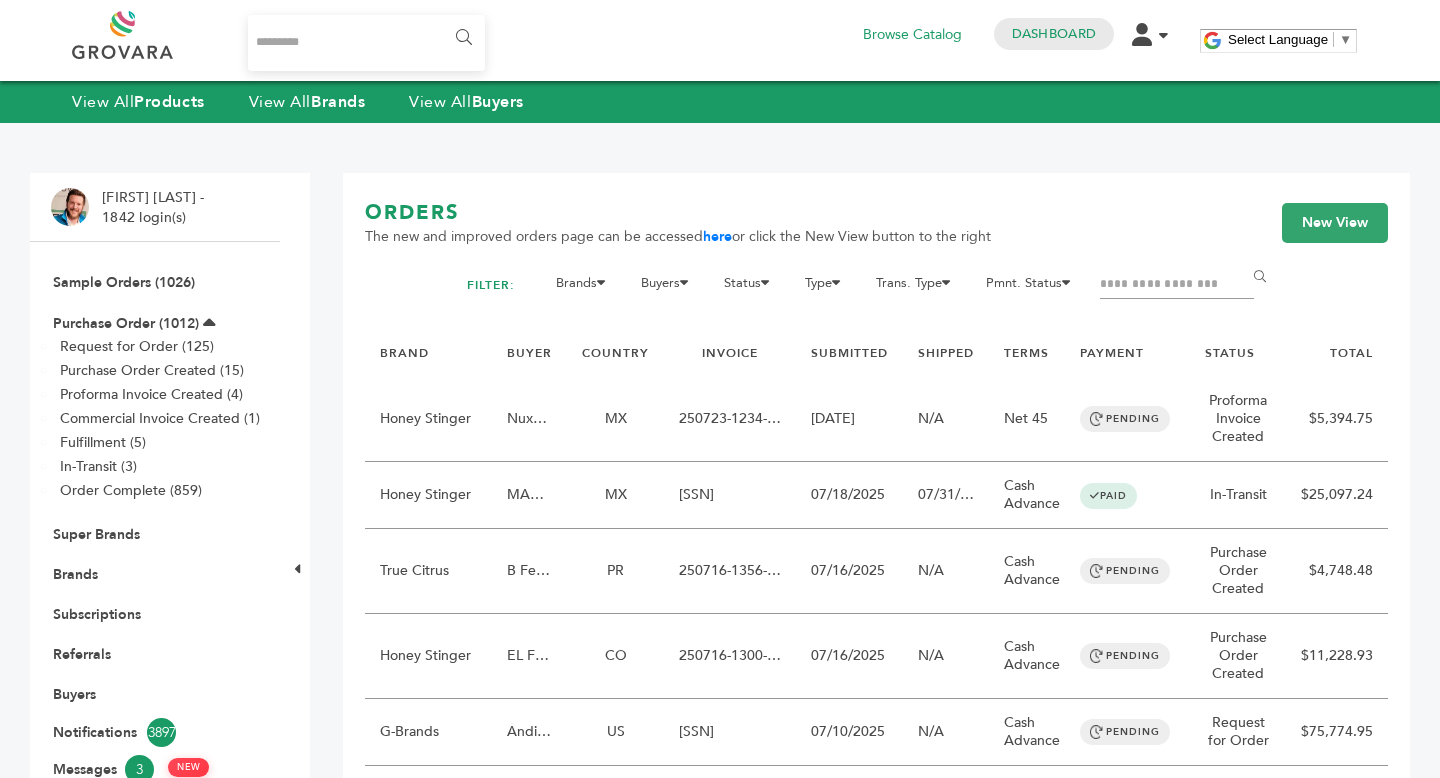 scroll, scrollTop: 0, scrollLeft: 0, axis: both 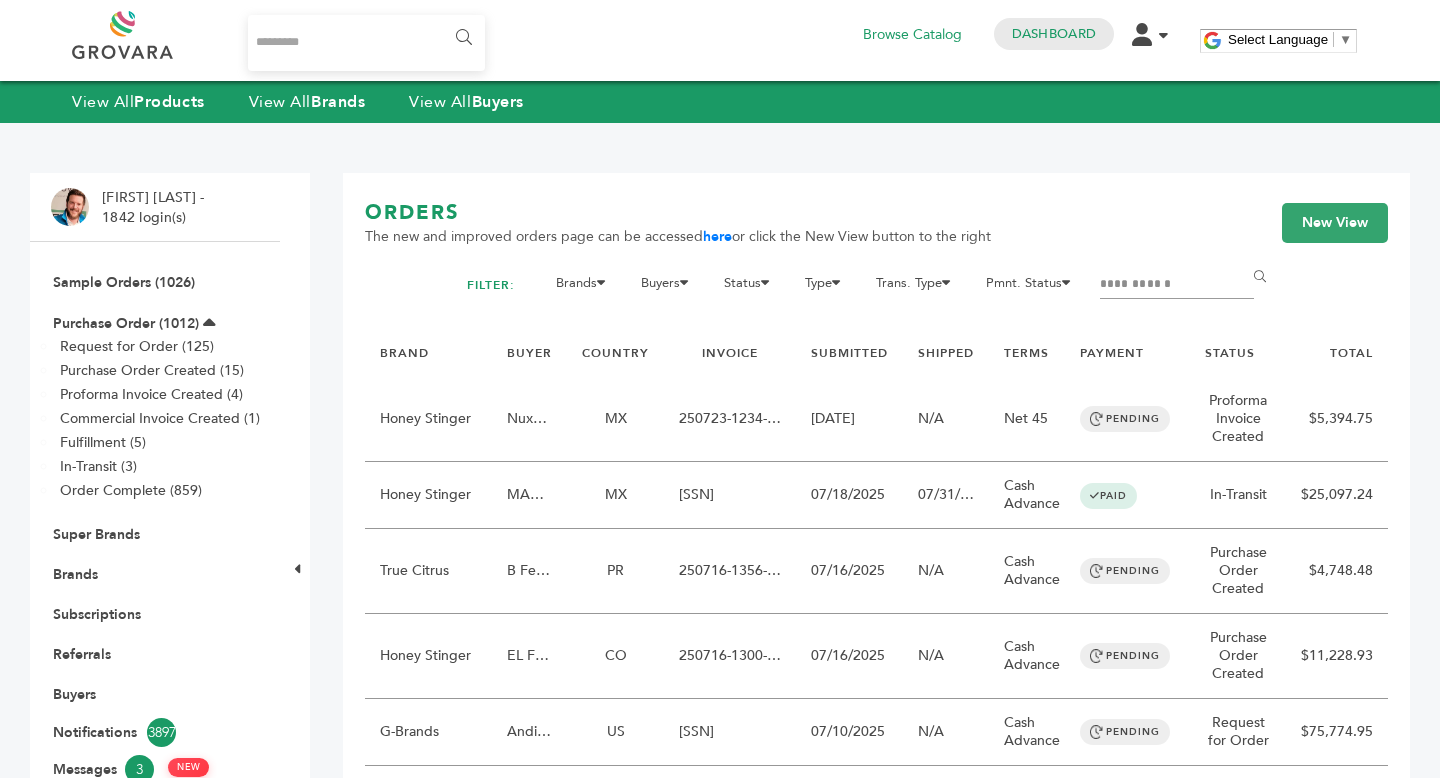 type on "**********" 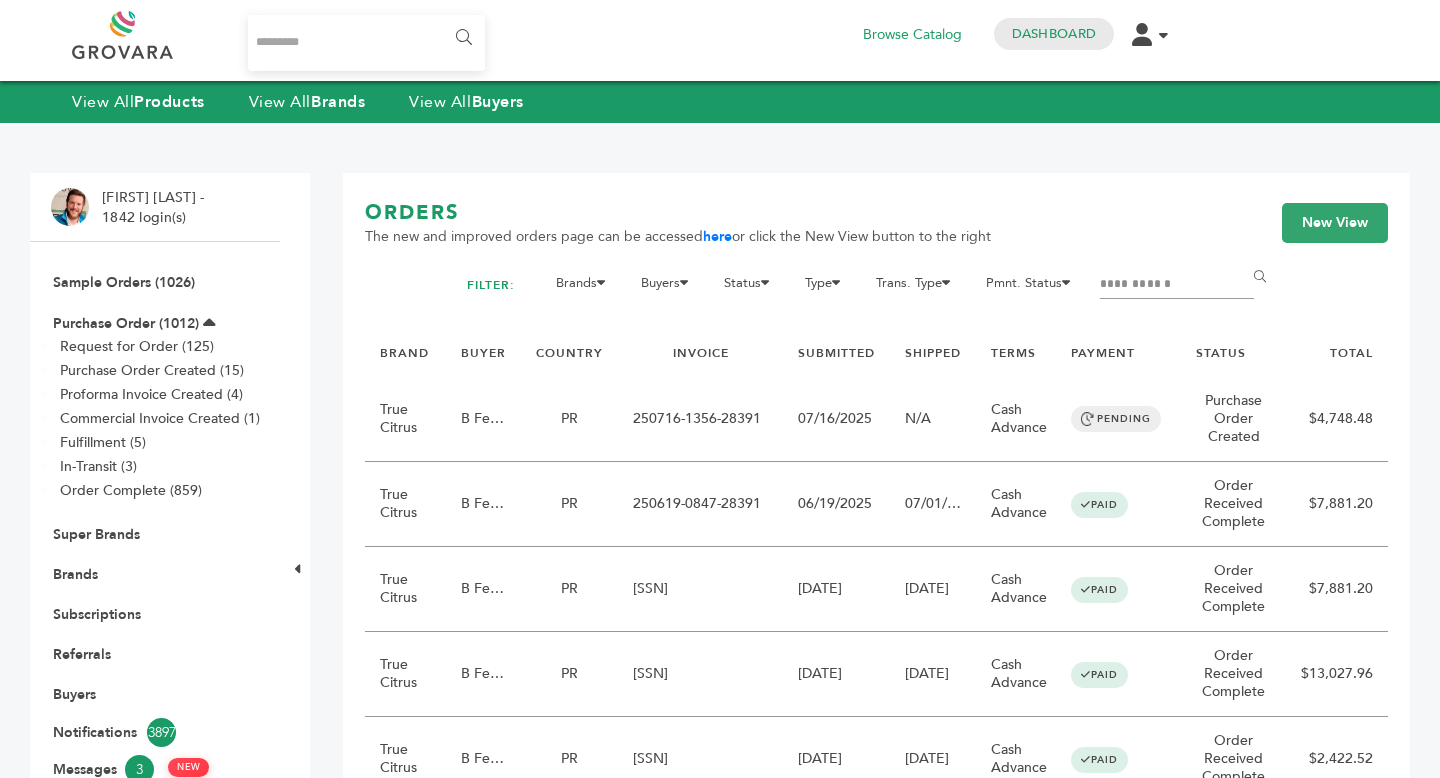 scroll, scrollTop: 0, scrollLeft: 0, axis: both 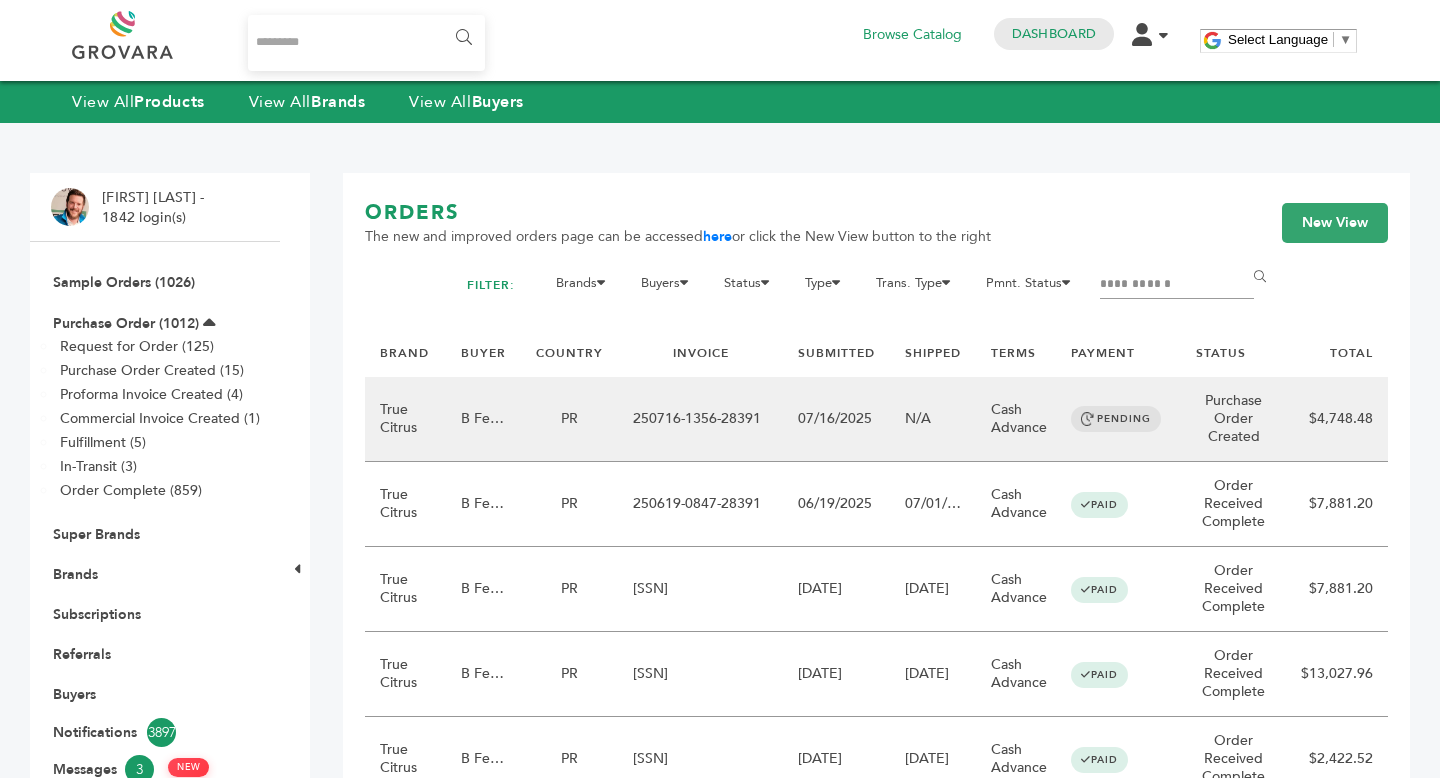 click on "N/A" at bounding box center (933, 419) 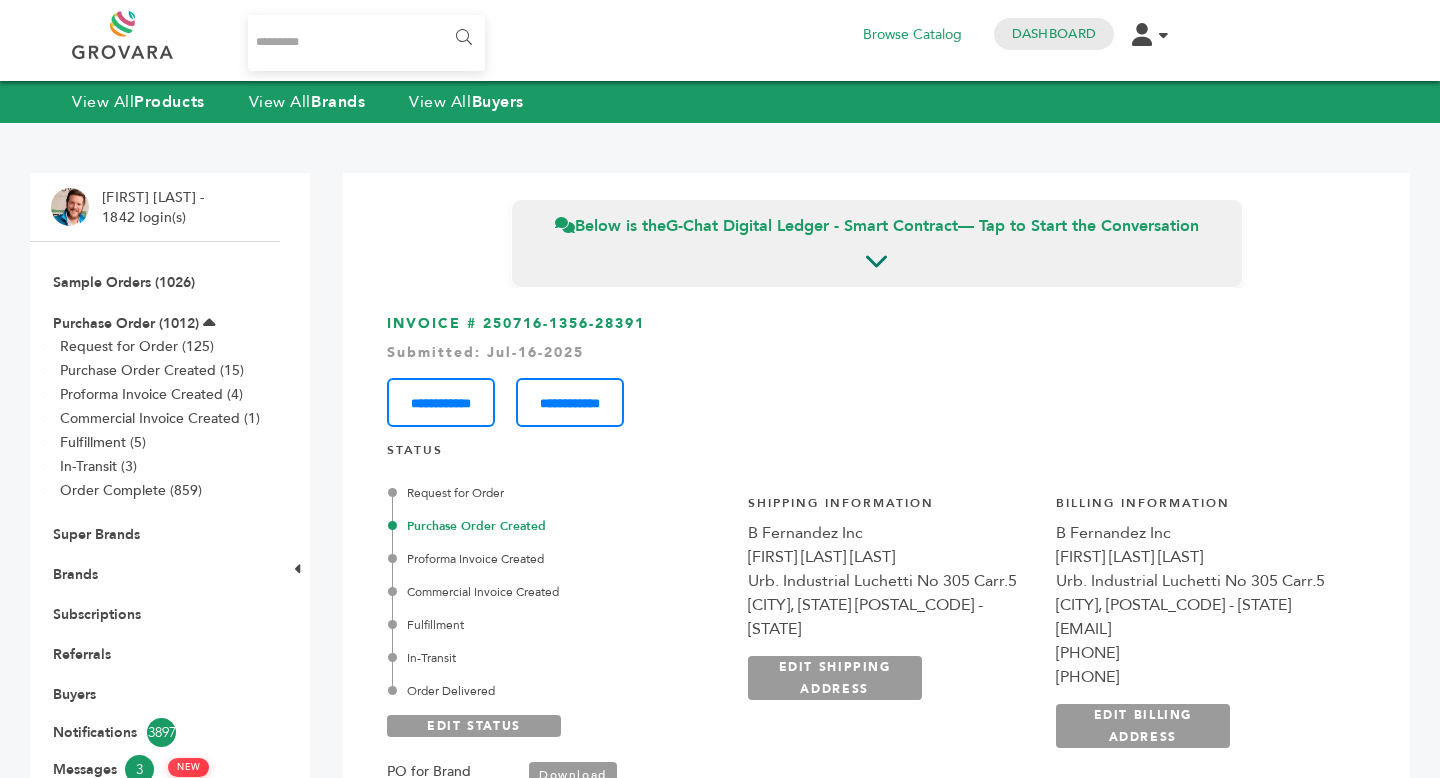 scroll, scrollTop: 0, scrollLeft: 0, axis: both 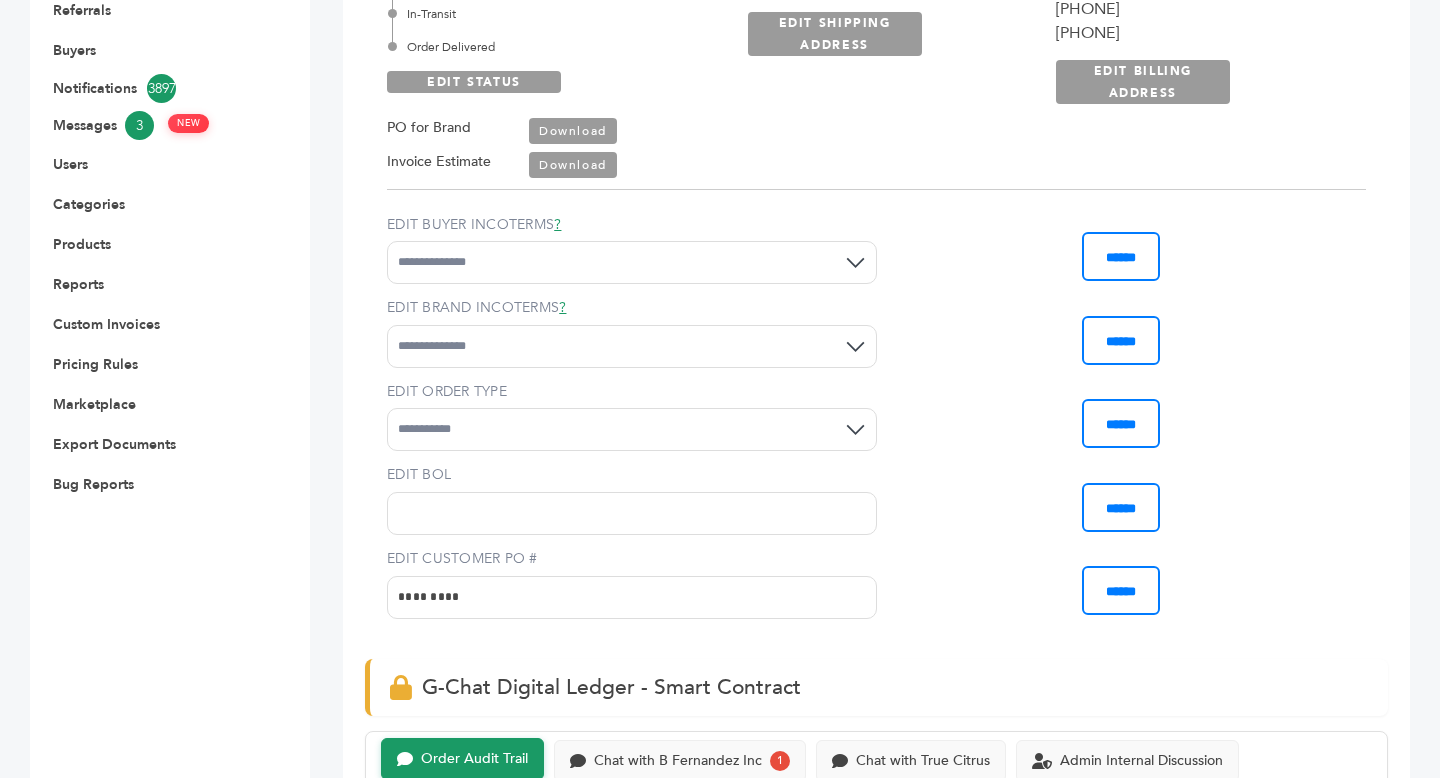 click on "Download" at bounding box center [573, 165] 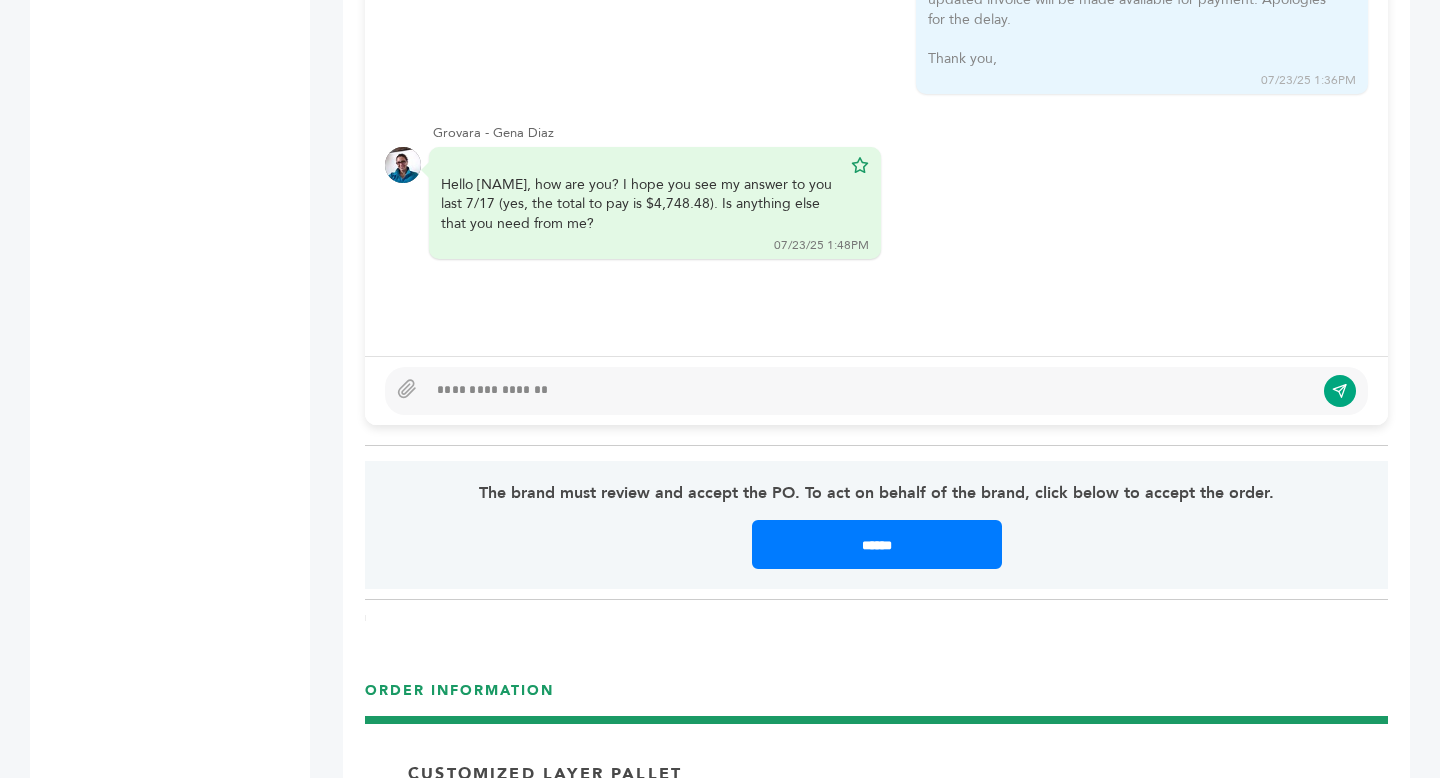scroll, scrollTop: 1639, scrollLeft: 0, axis: vertical 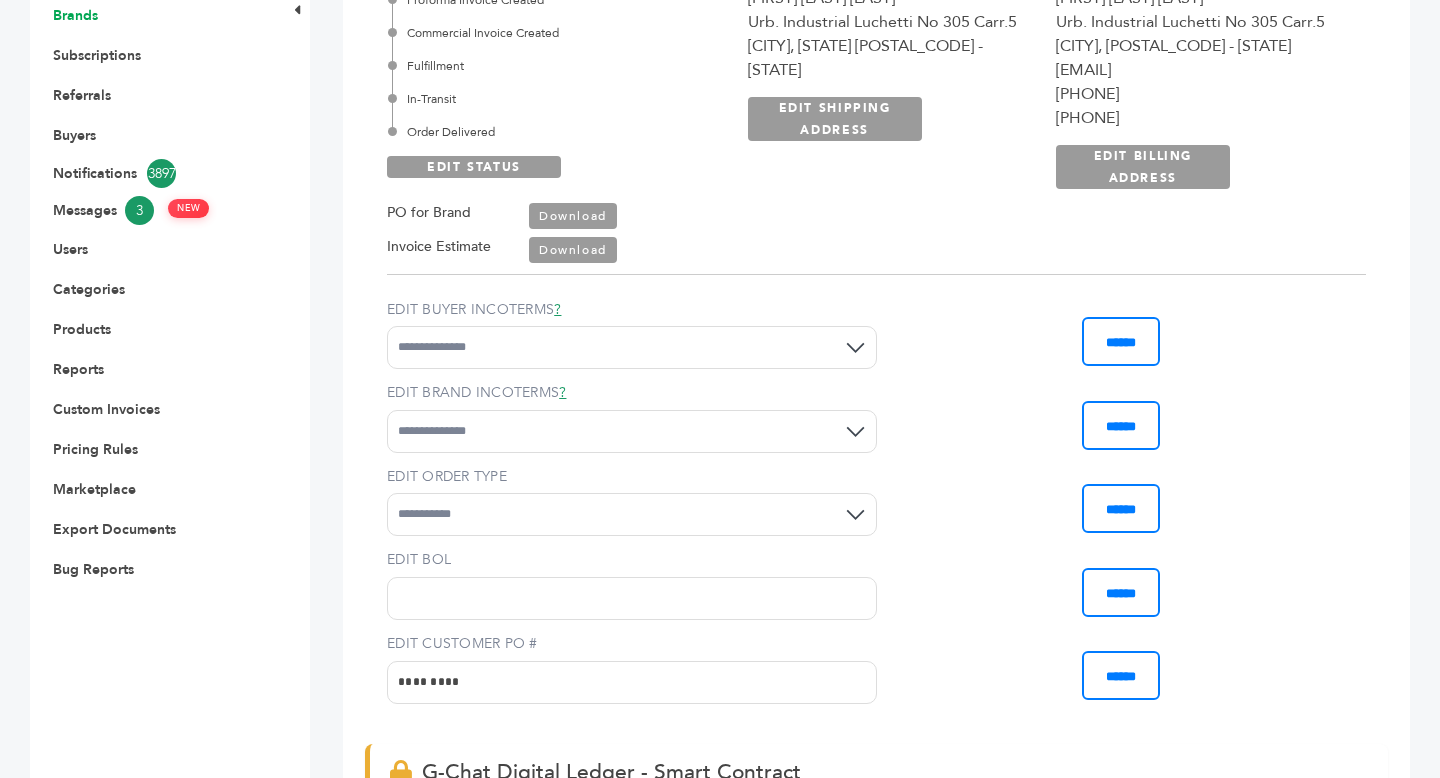 click on "Brands" at bounding box center [75, 15] 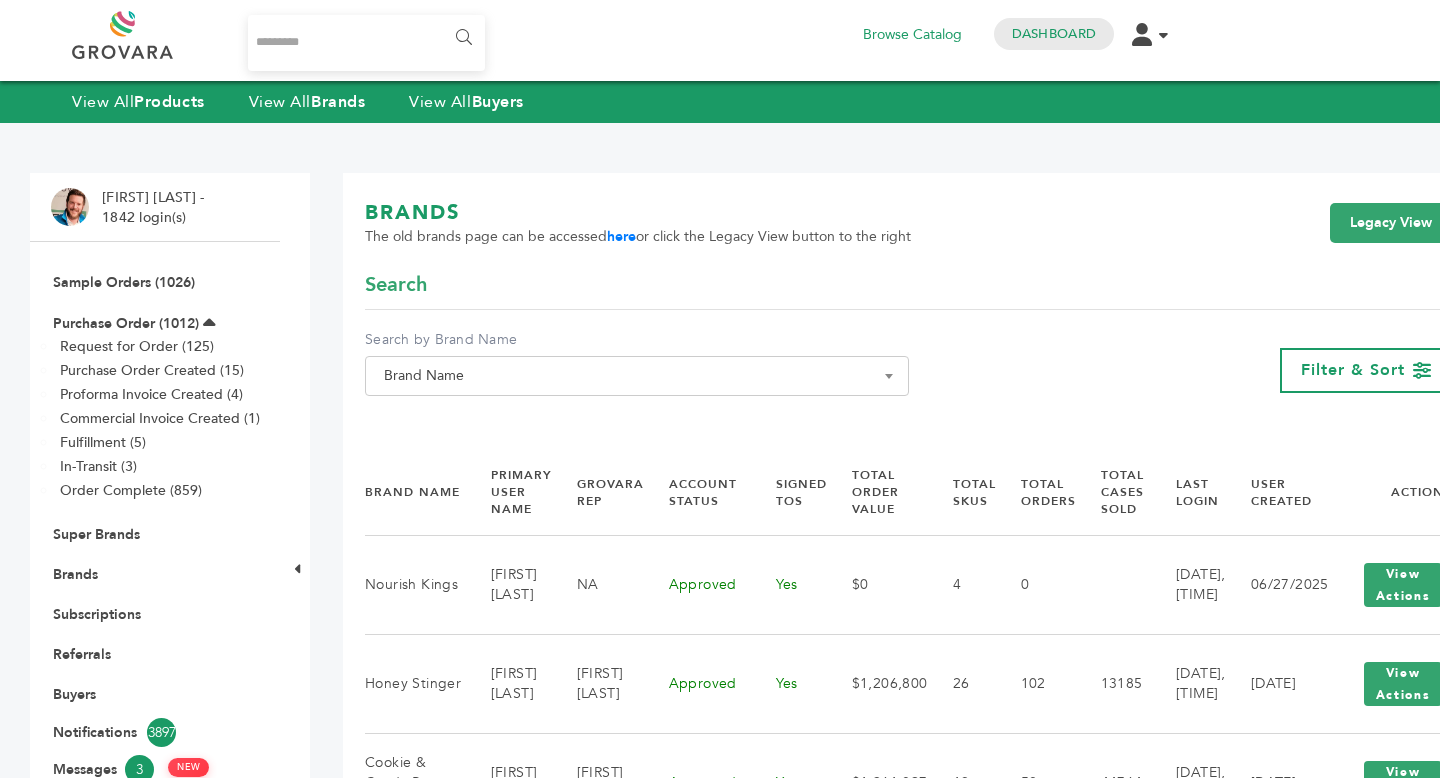 scroll, scrollTop: 0, scrollLeft: 0, axis: both 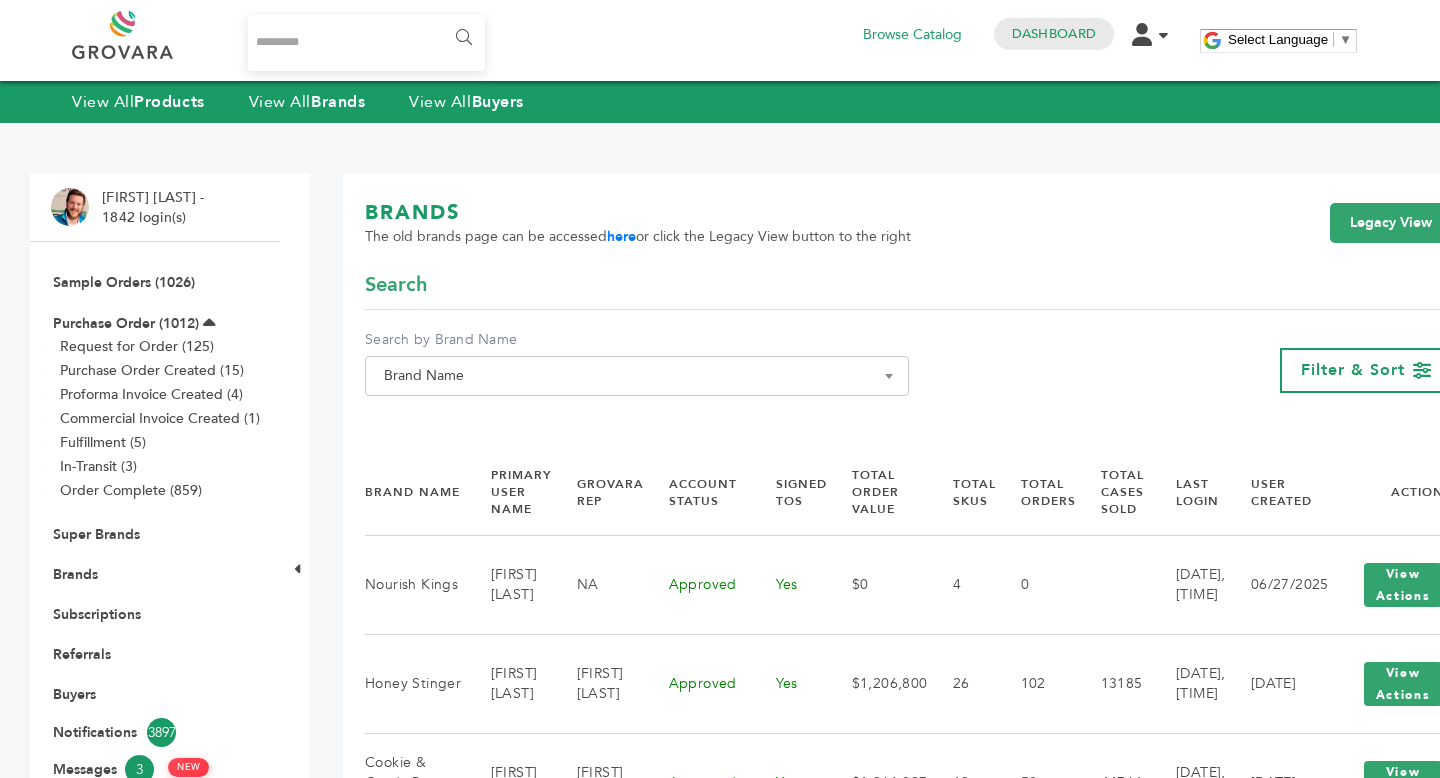 click on "Brand Name" at bounding box center [637, 376] 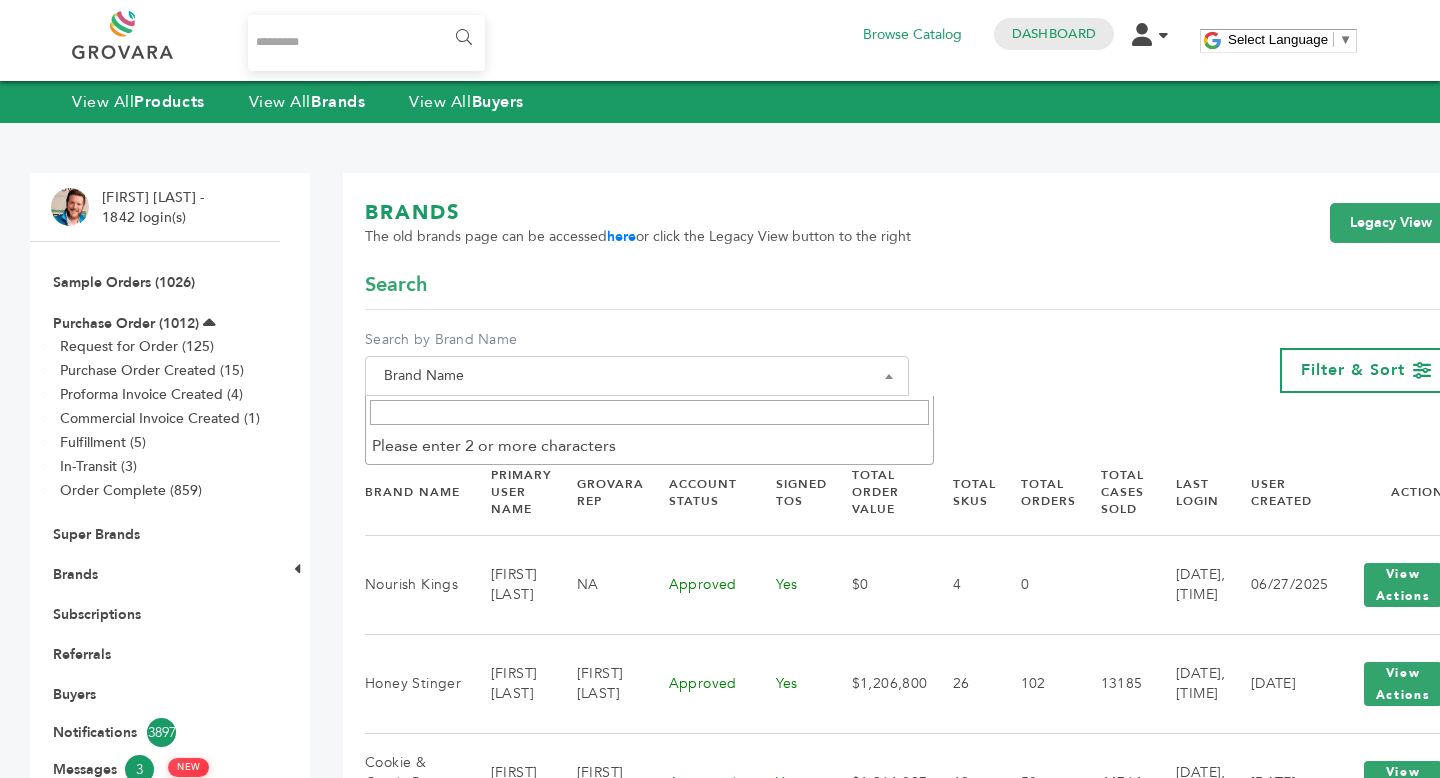 click at bounding box center [649, 412] 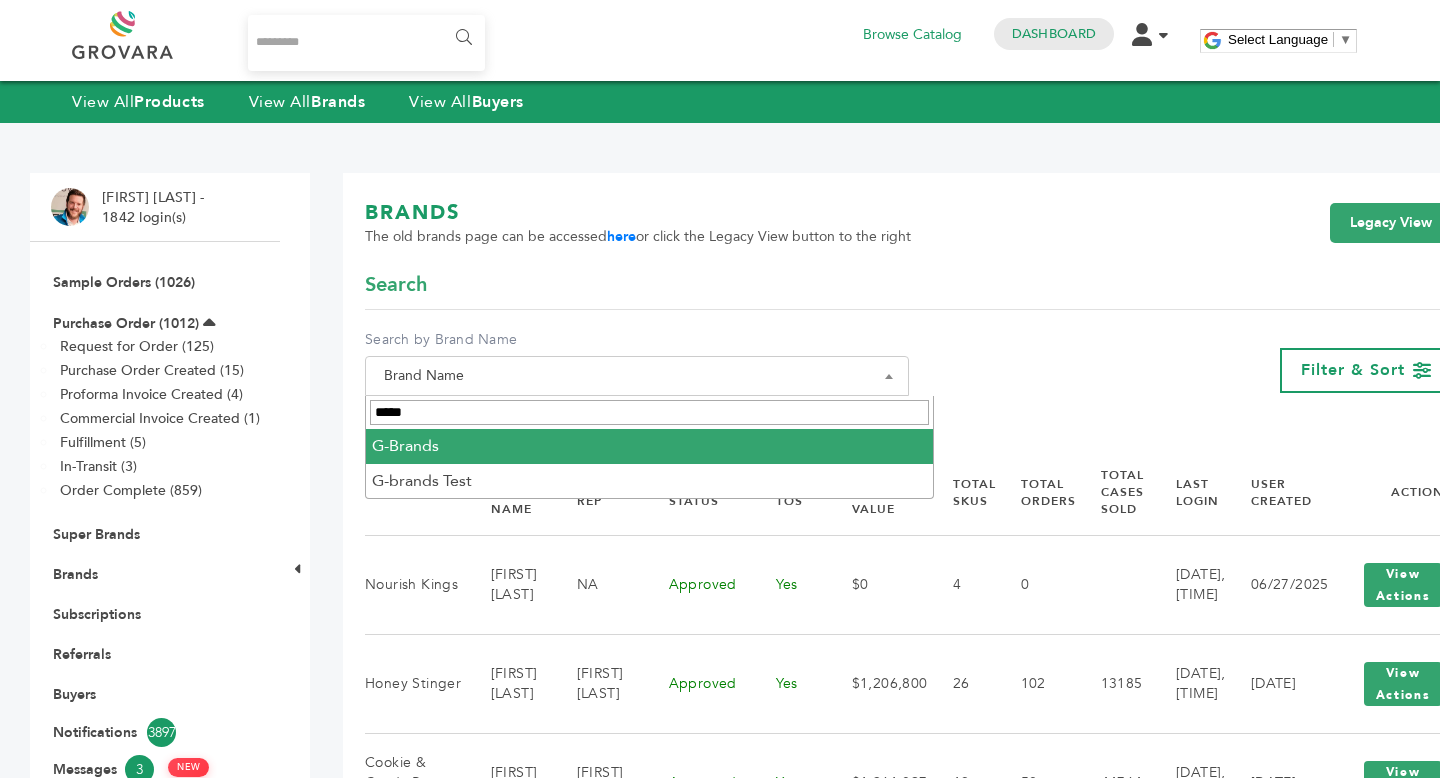 type on "*****" 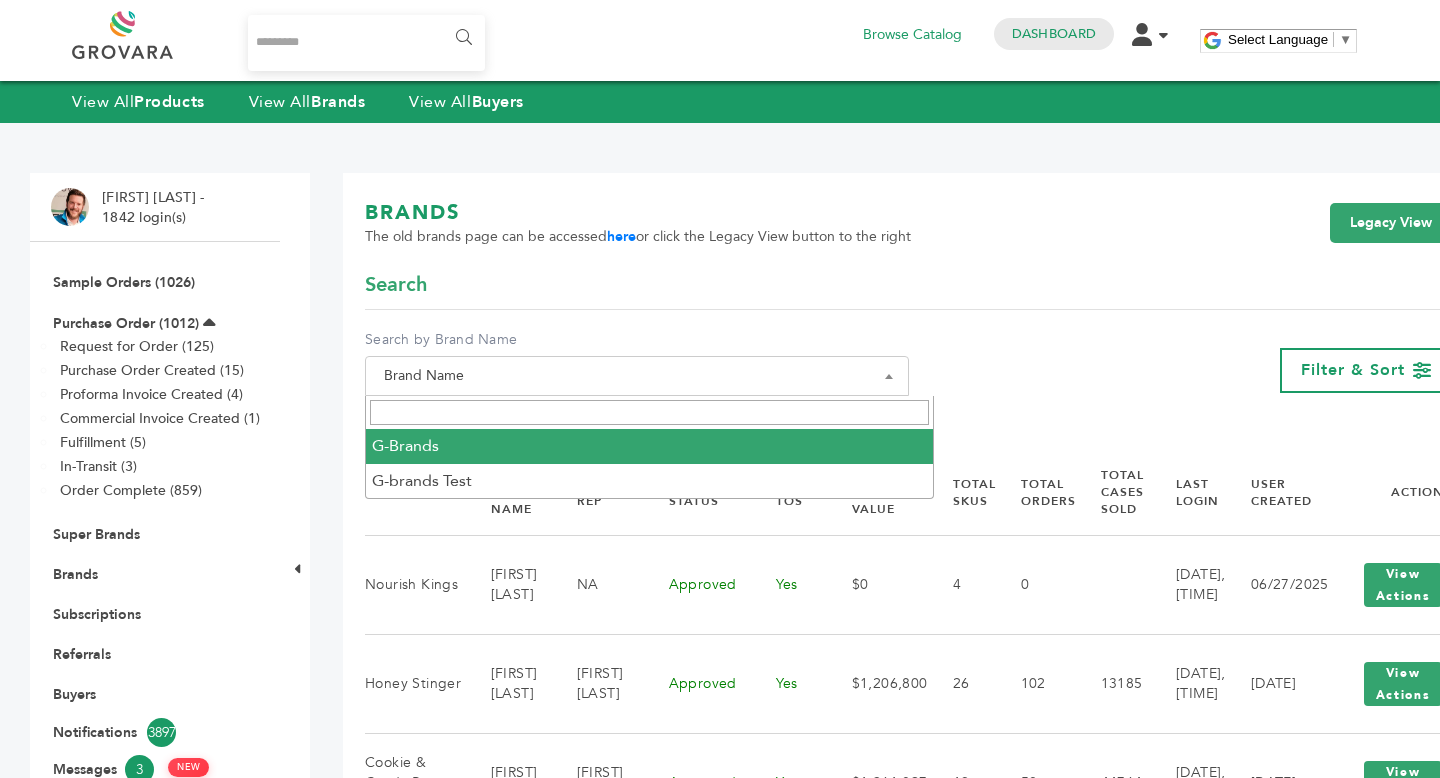 select on "********" 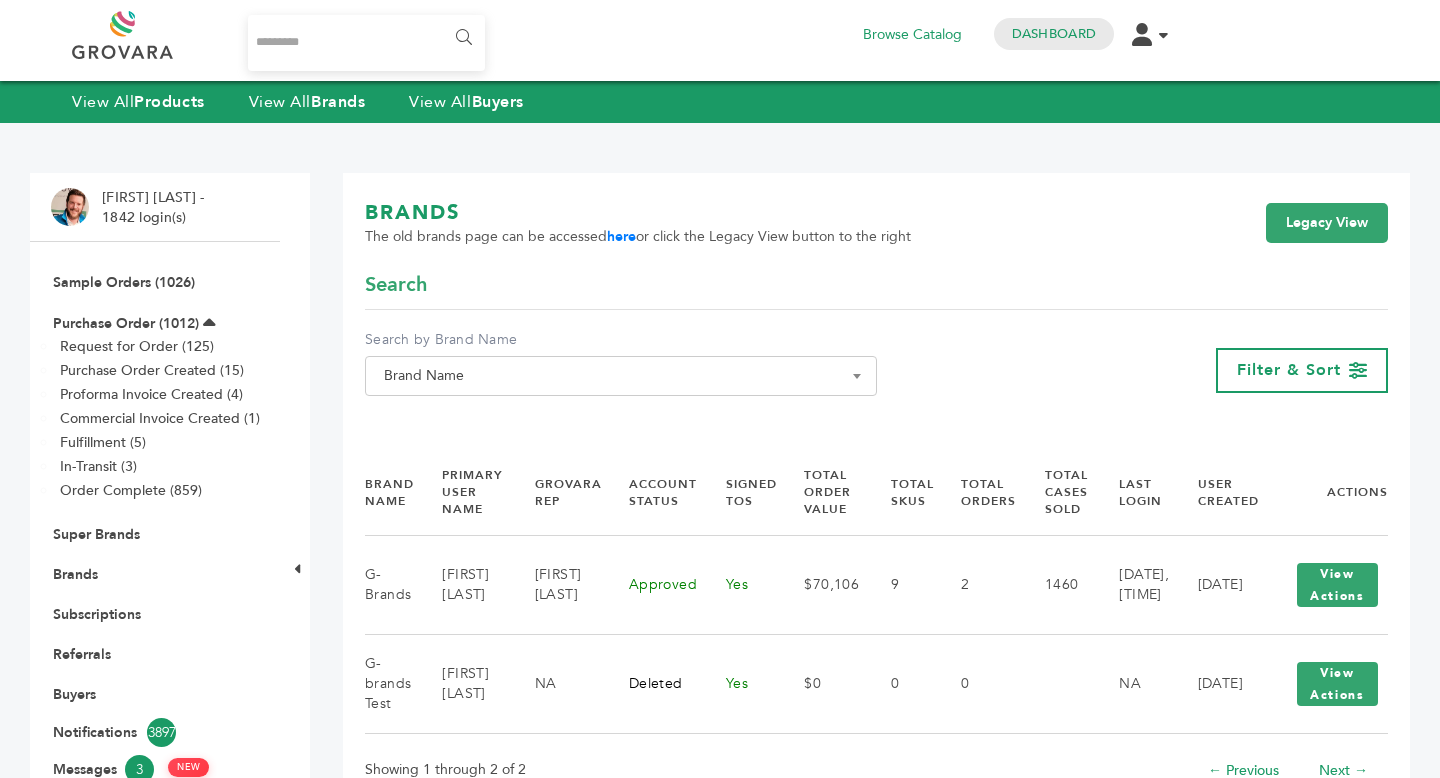 scroll, scrollTop: 0, scrollLeft: 0, axis: both 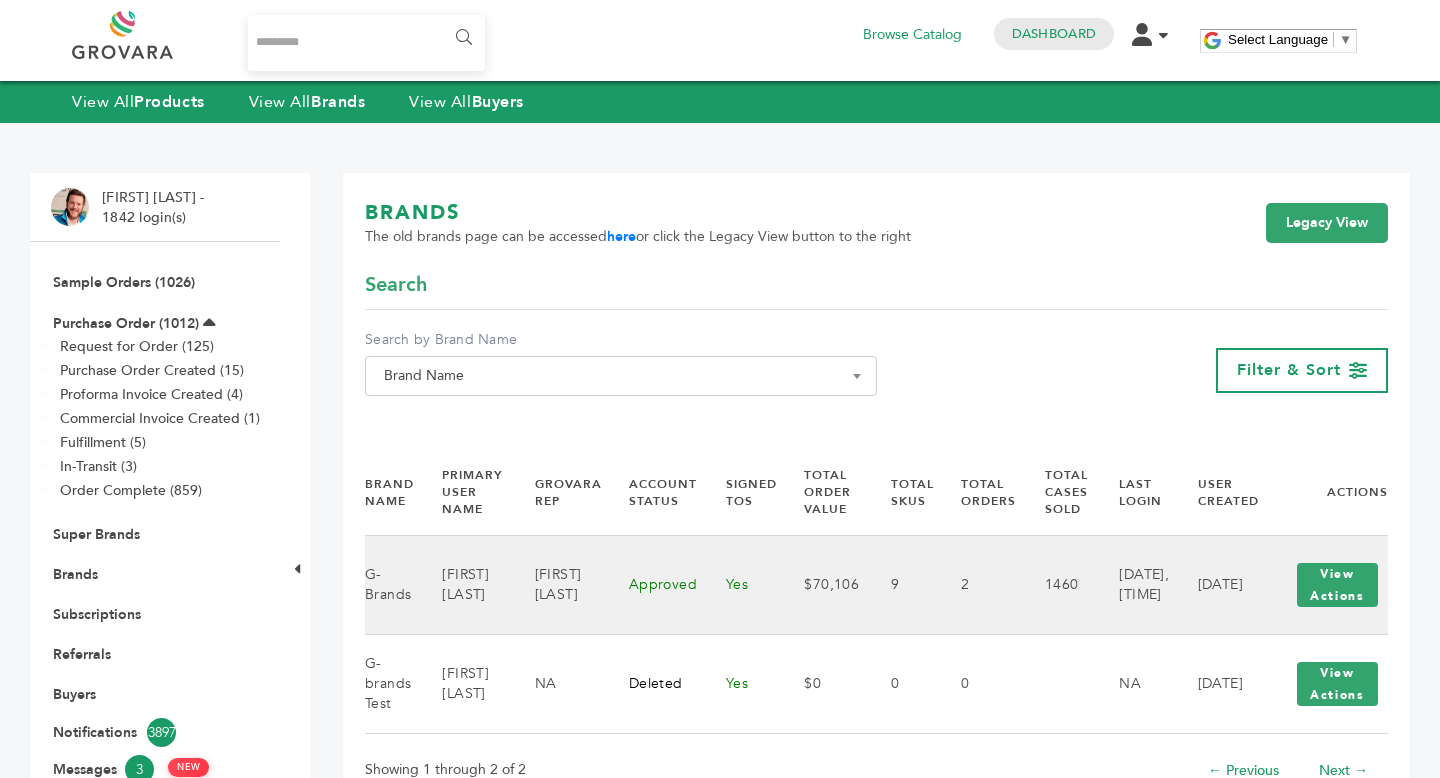 click on "[DATE], [TIME]" at bounding box center [1133, 584] 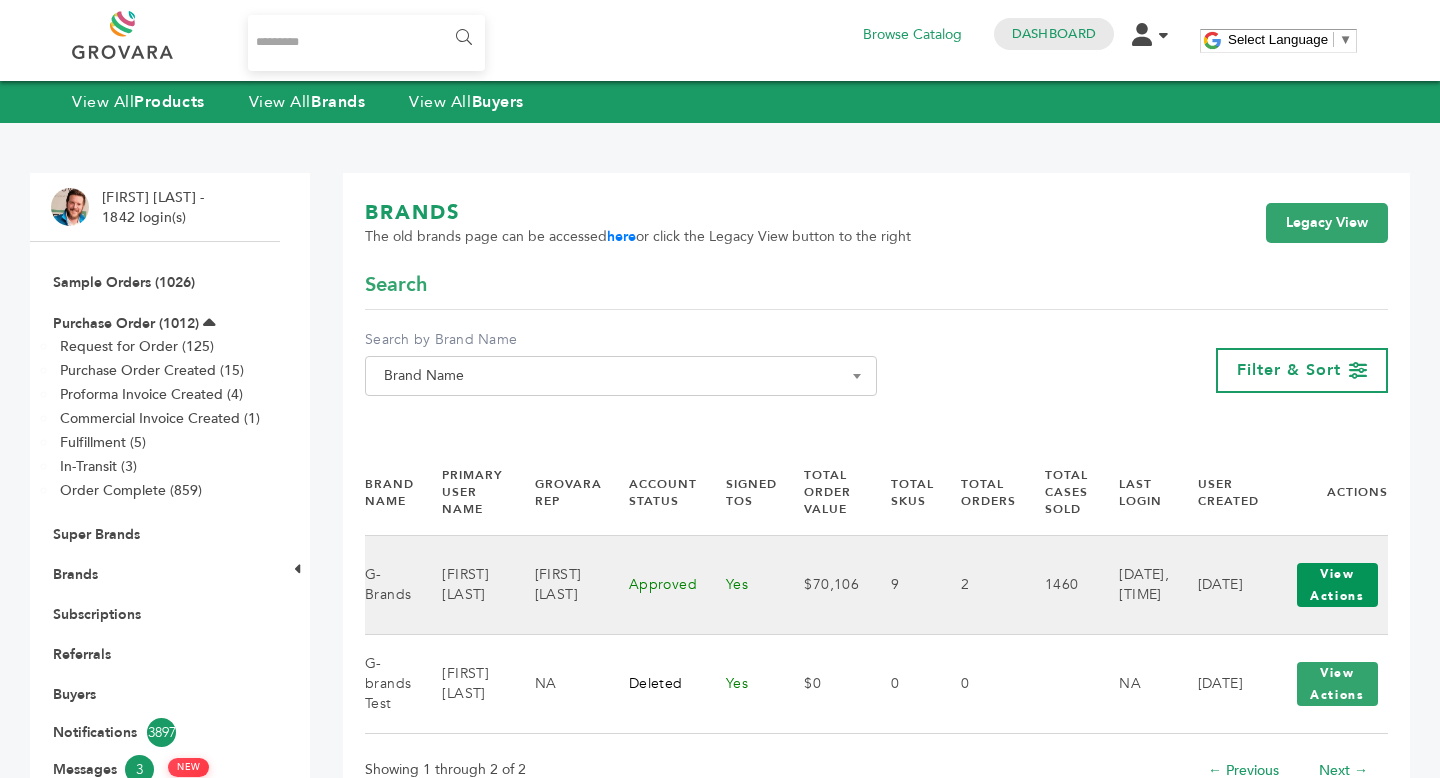 click on "View Actions" at bounding box center (1337, 585) 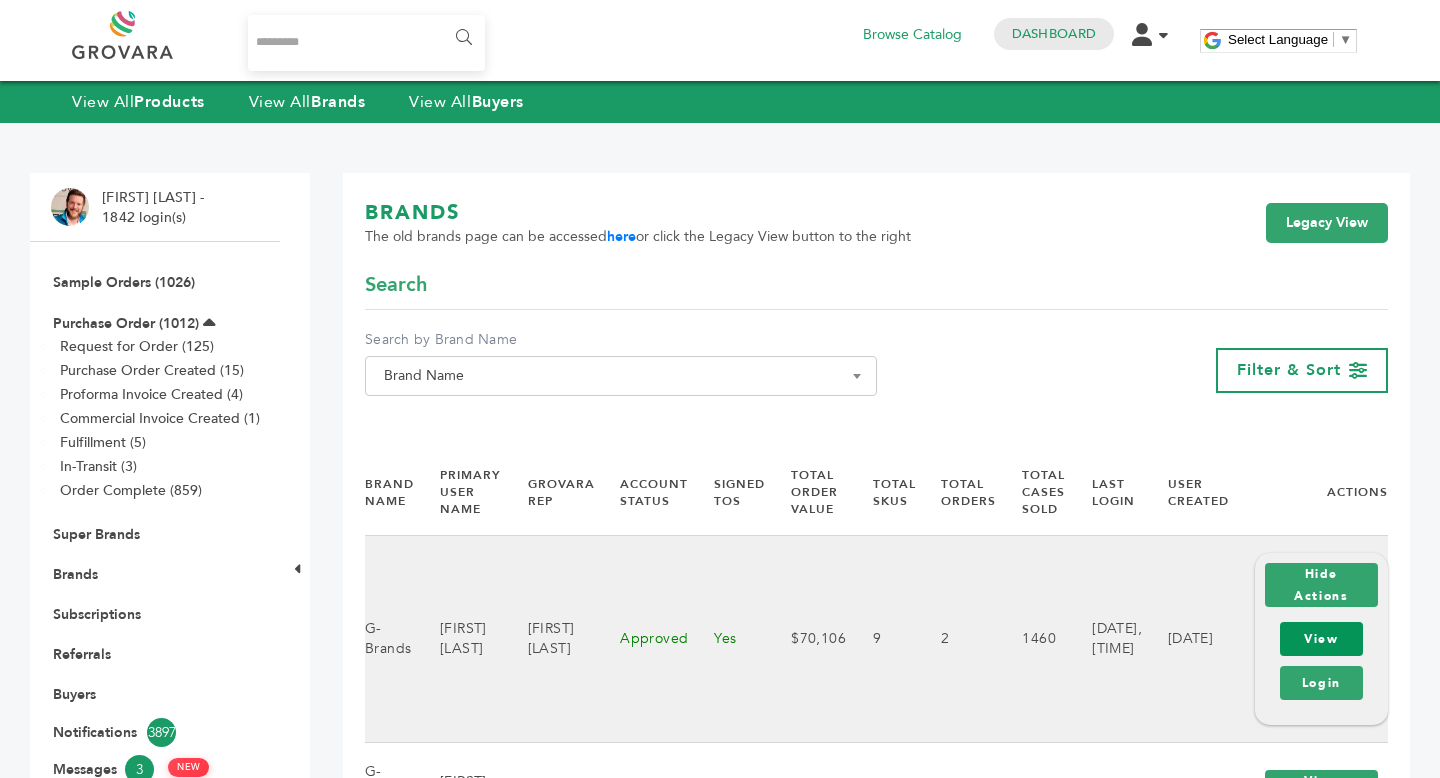 click on "View" at bounding box center [1321, 639] 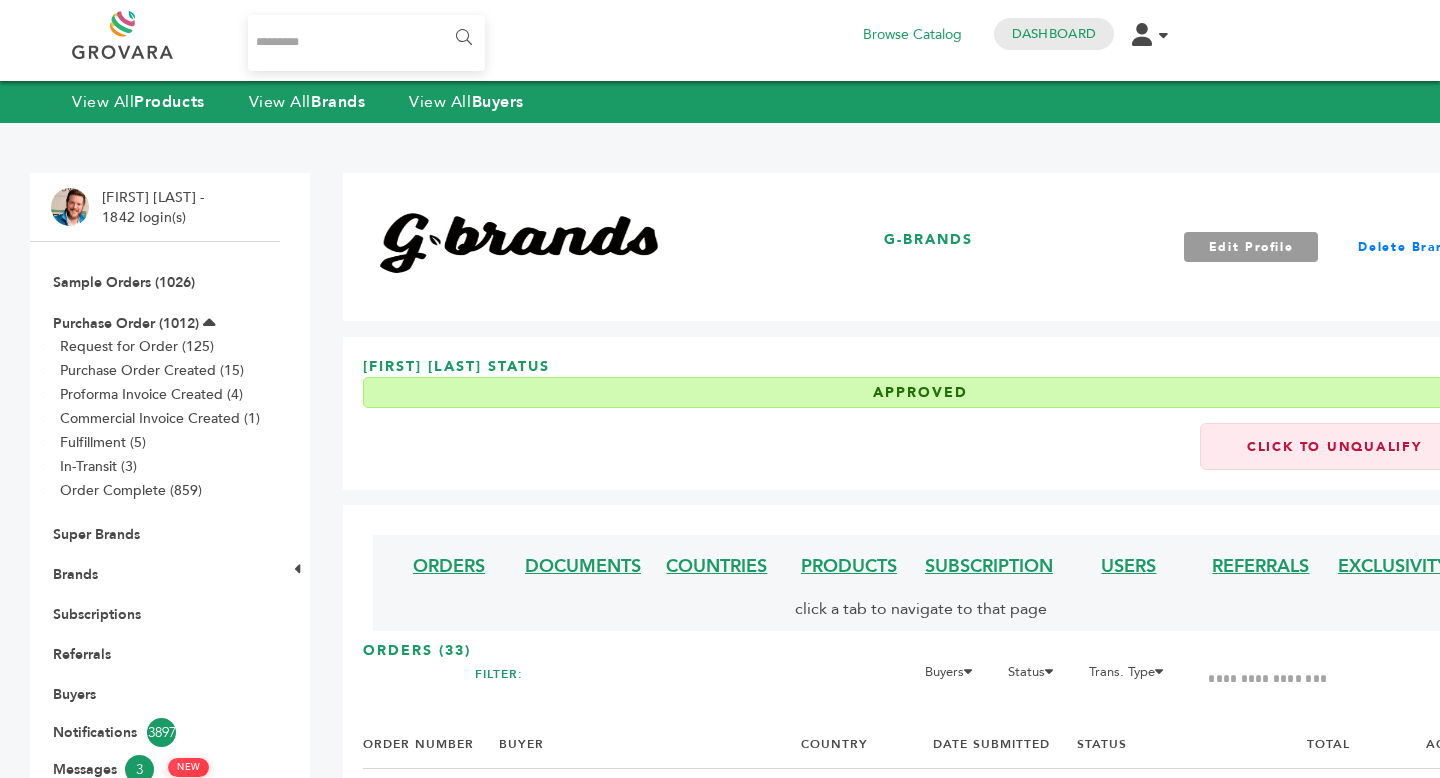 scroll, scrollTop: 0, scrollLeft: 0, axis: both 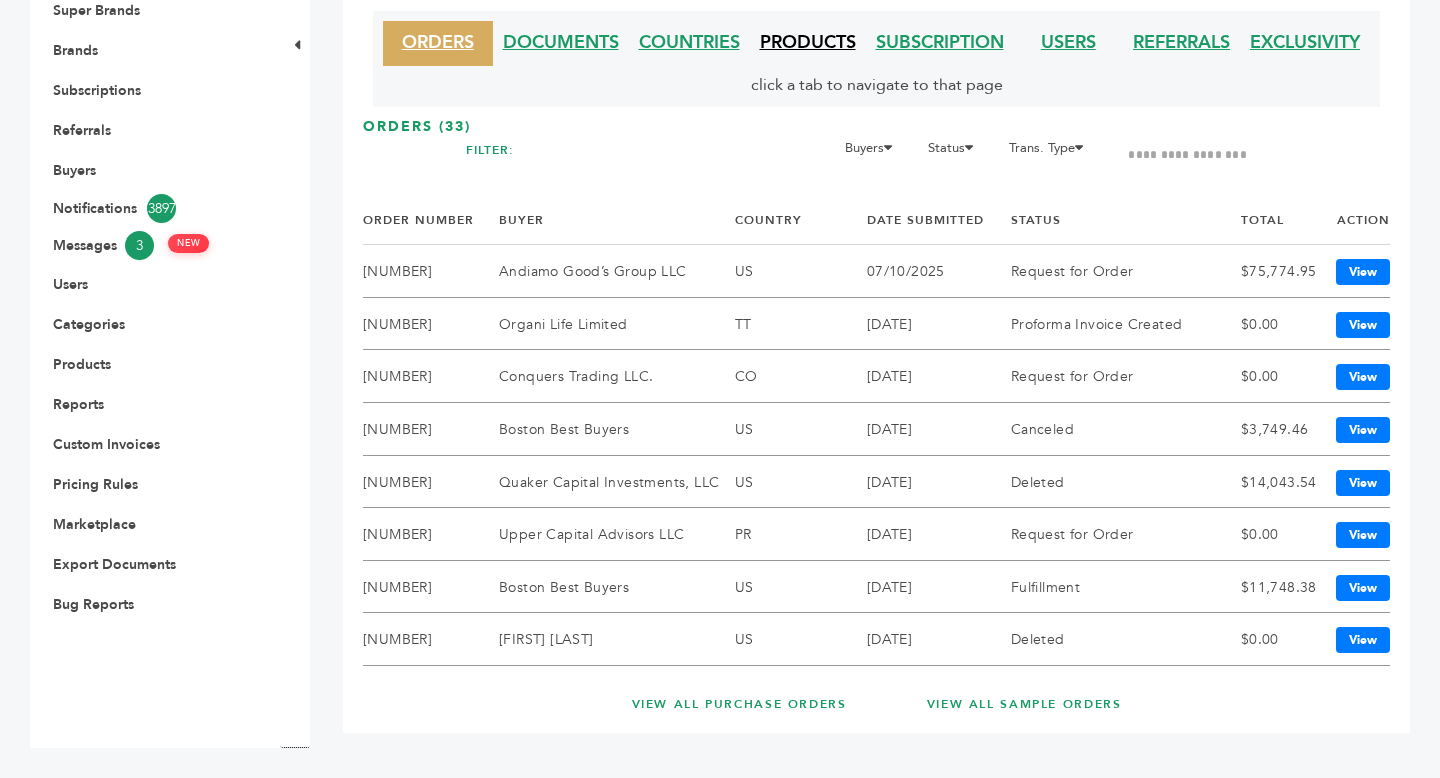 click on "PRODUCTS" at bounding box center (808, 42) 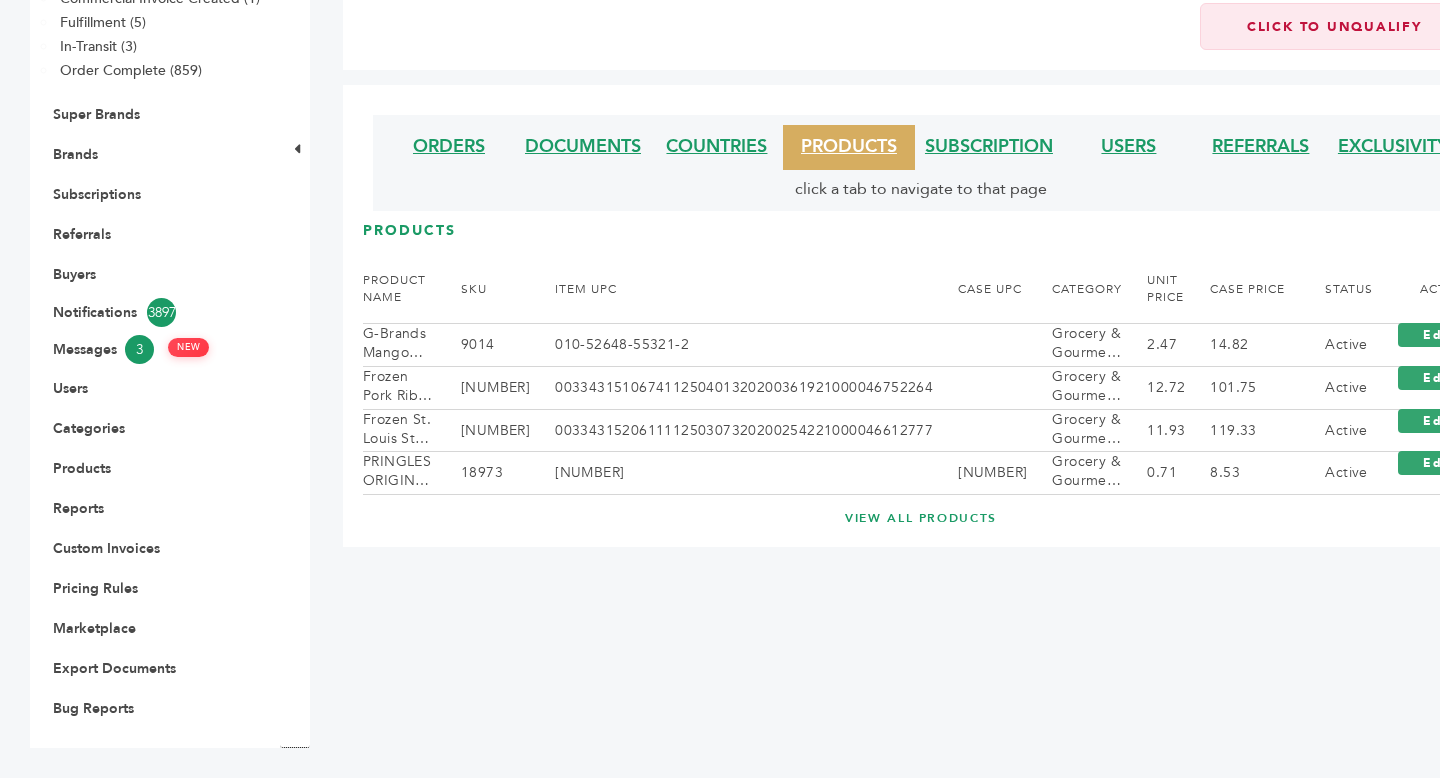 scroll, scrollTop: 420, scrollLeft: 0, axis: vertical 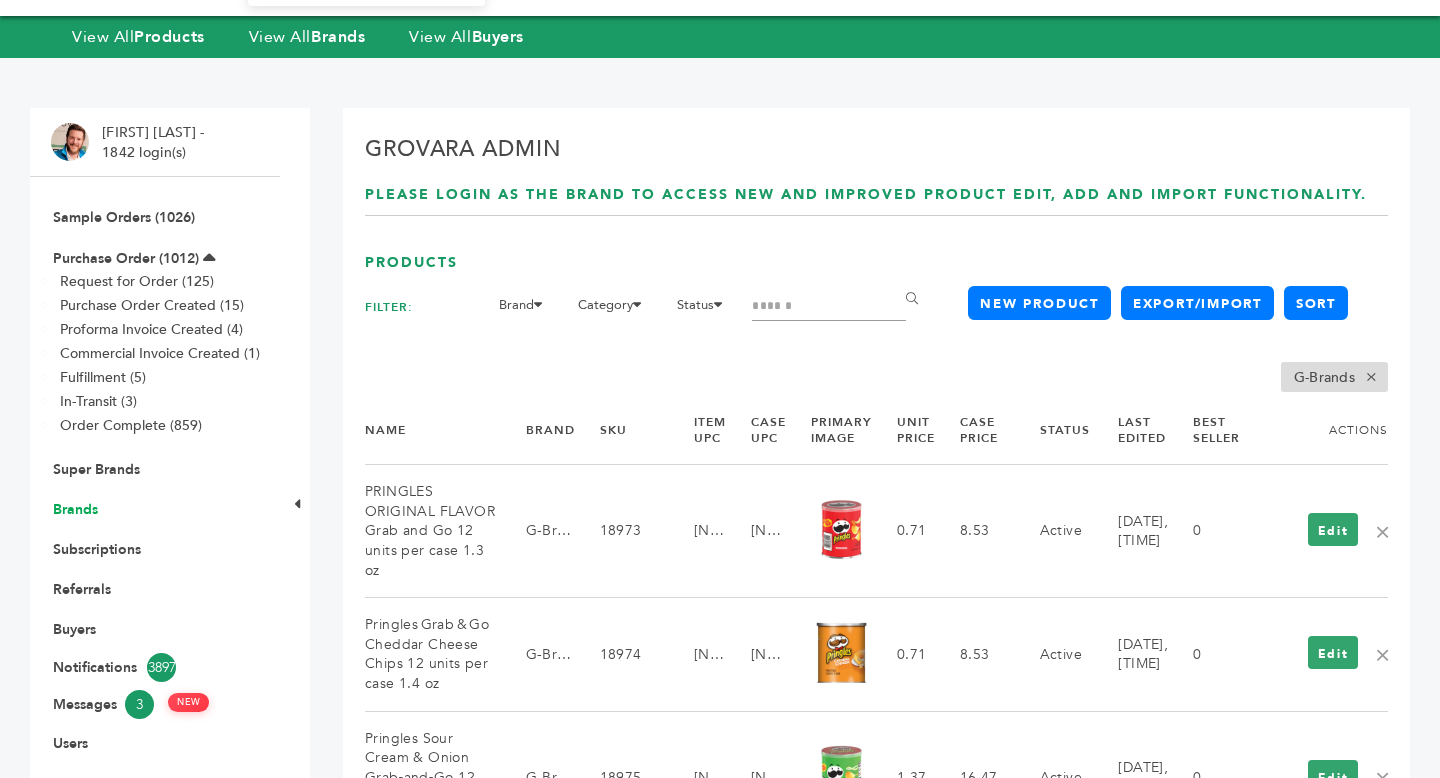 click on "Brands" at bounding box center [75, 509] 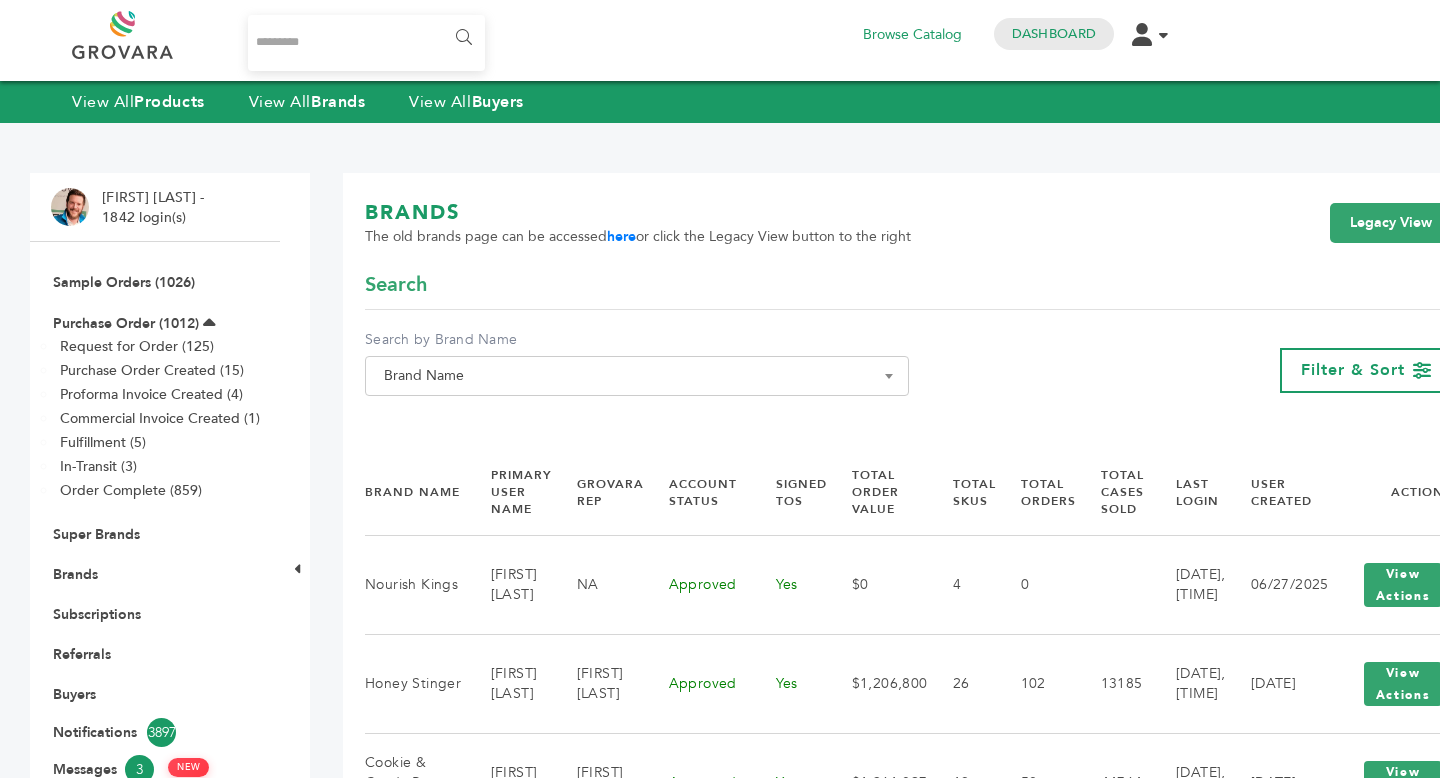 scroll, scrollTop: 0, scrollLeft: 0, axis: both 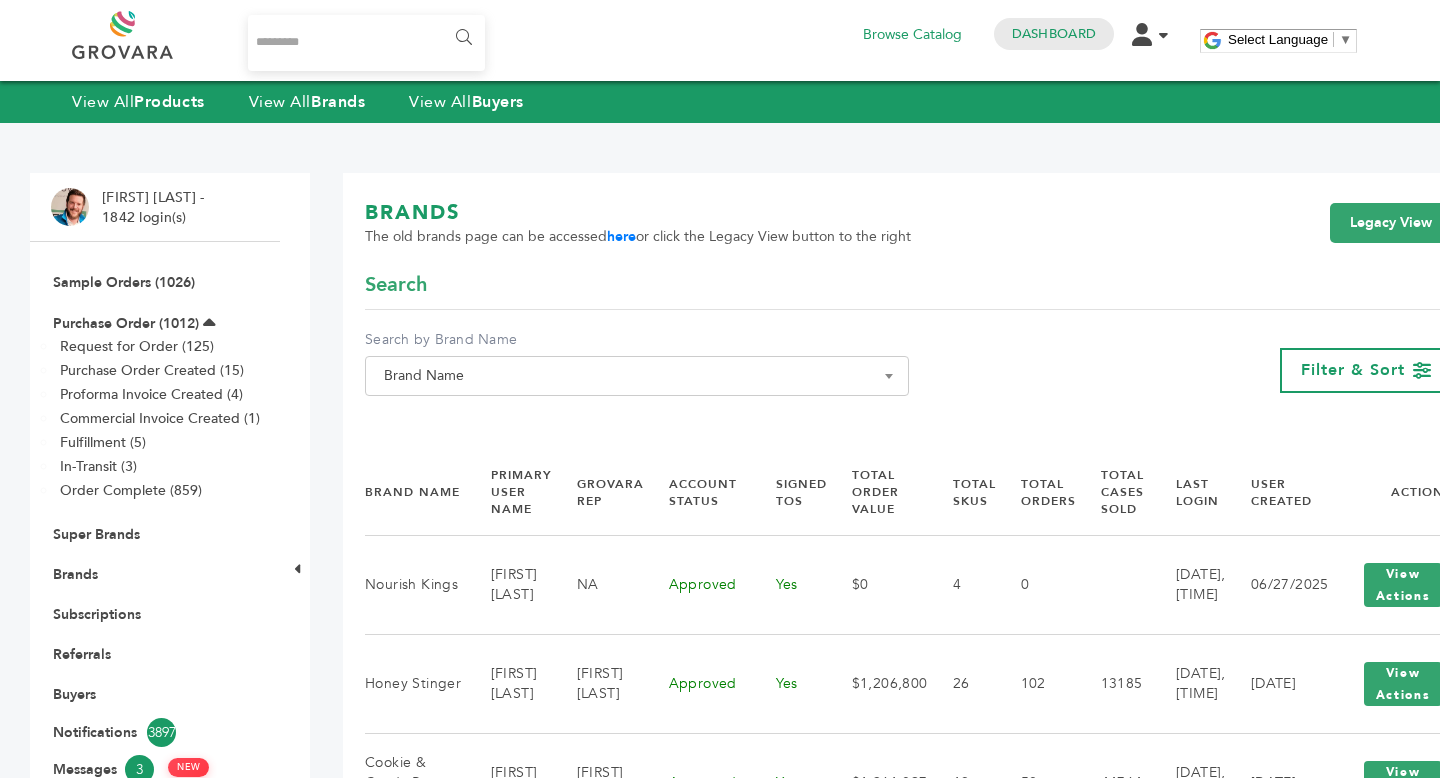 click on "Brand Name" at bounding box center [637, 376] 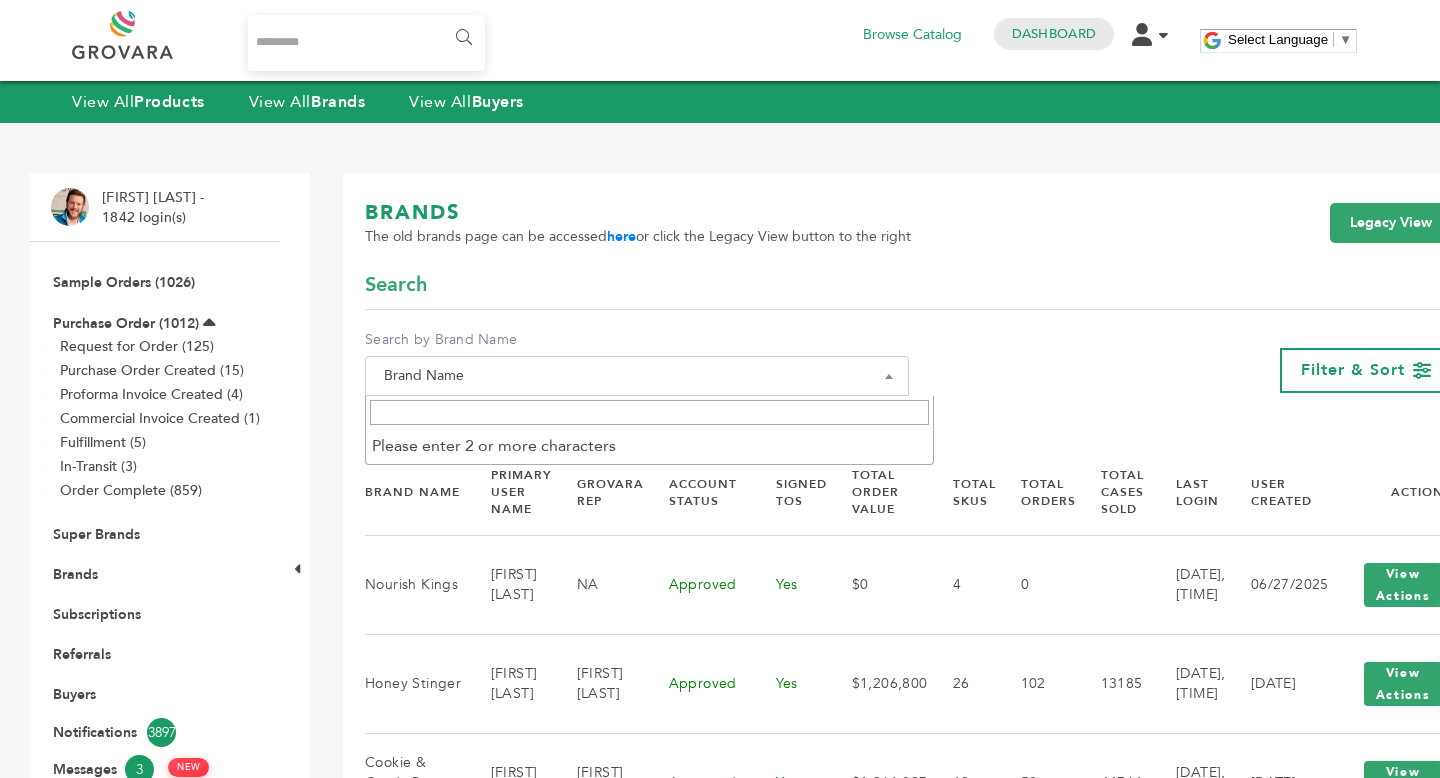 click at bounding box center (649, 412) 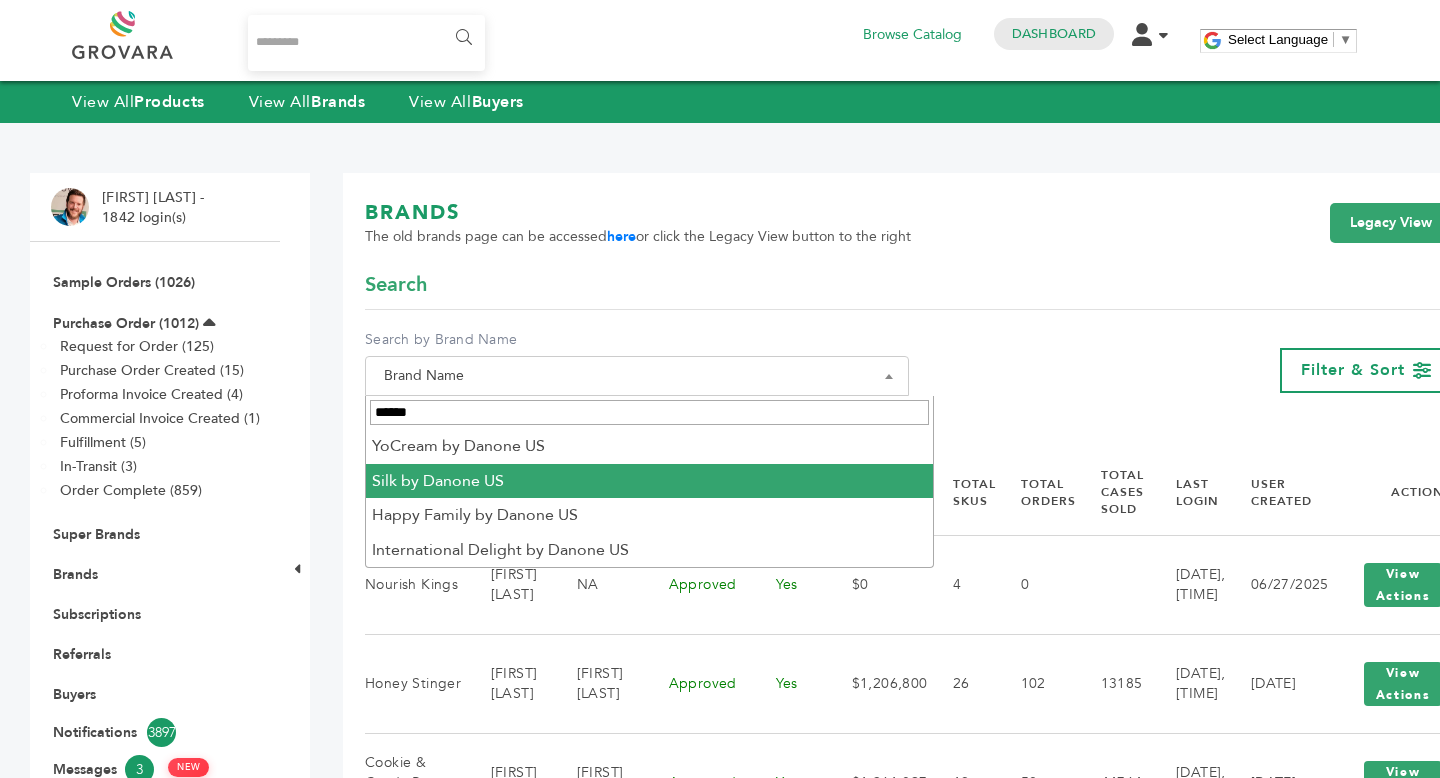 type on "******" 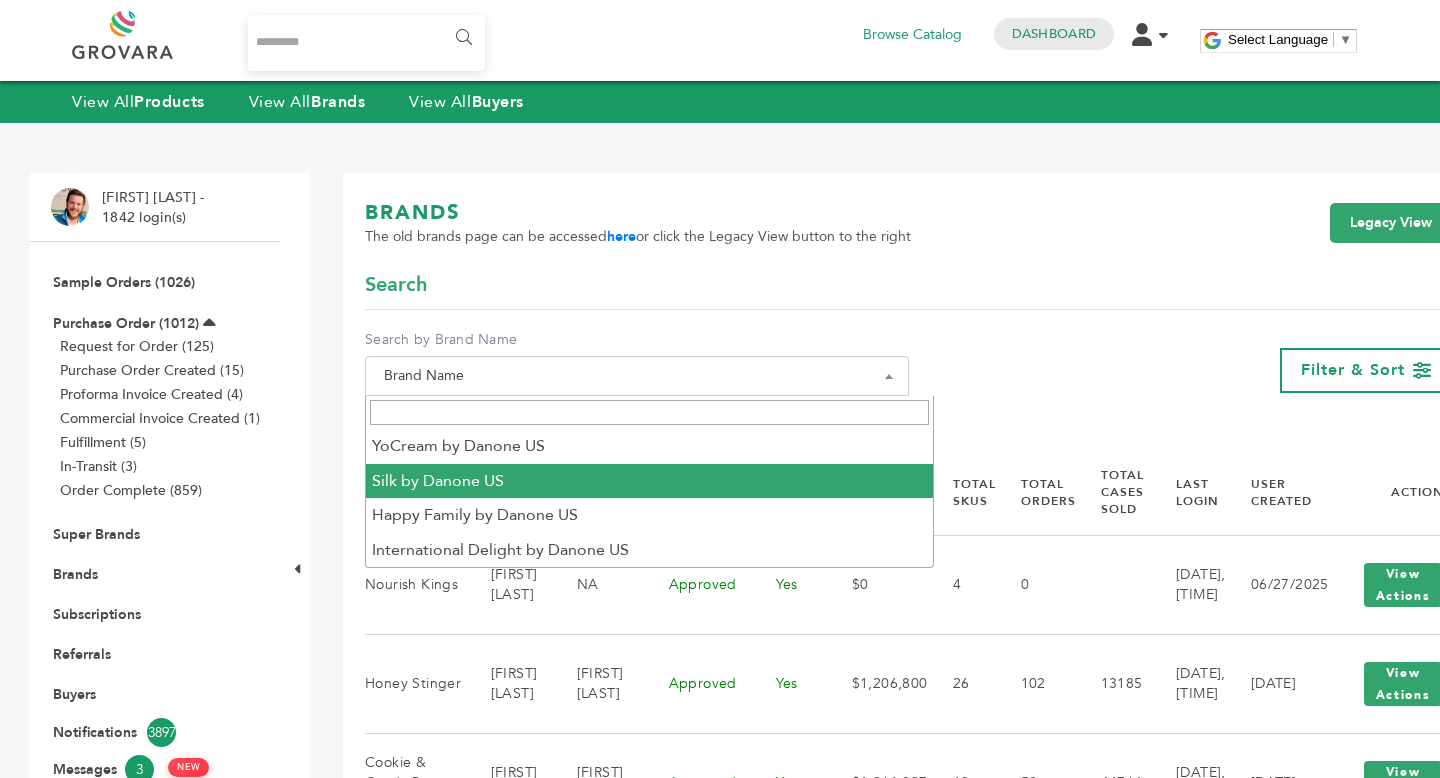 select on "**********" 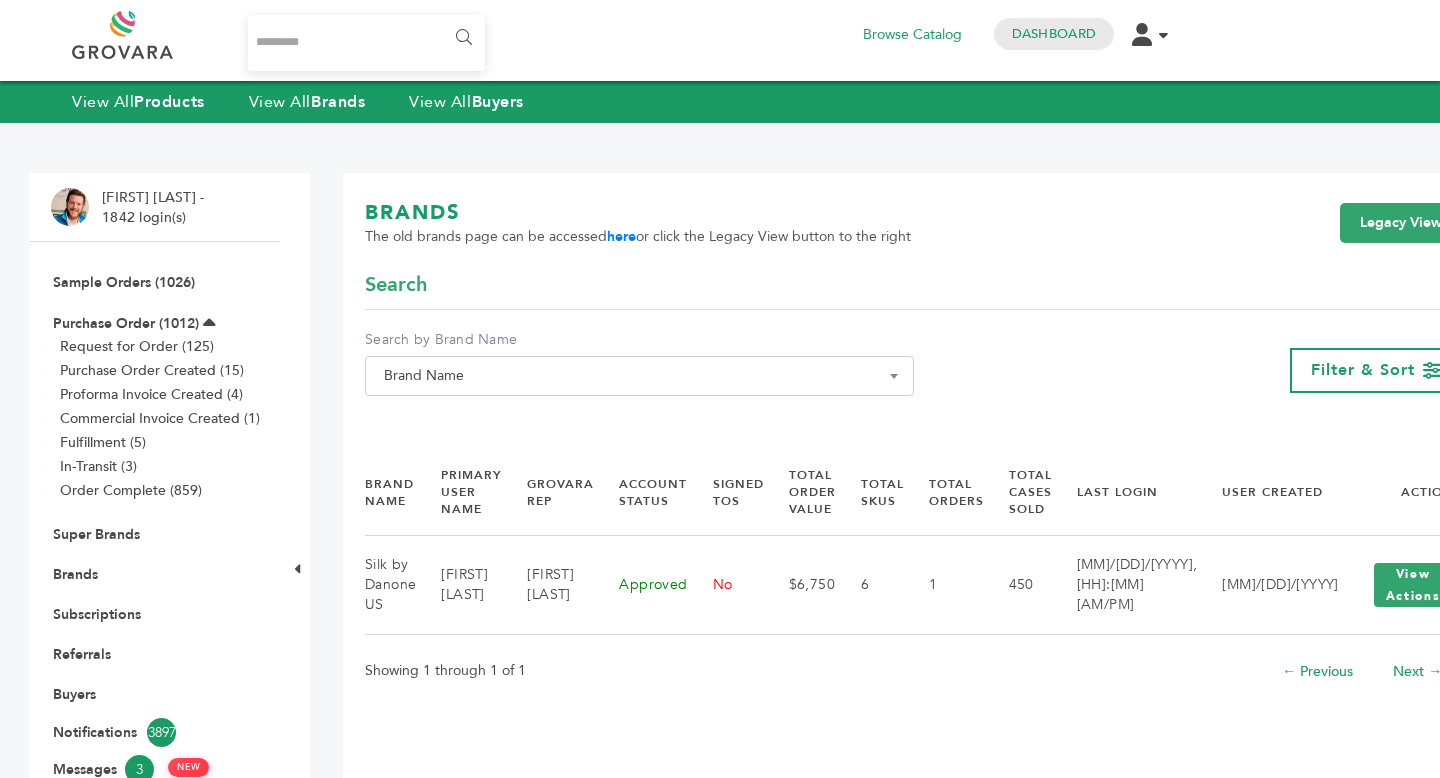 scroll, scrollTop: 0, scrollLeft: 0, axis: both 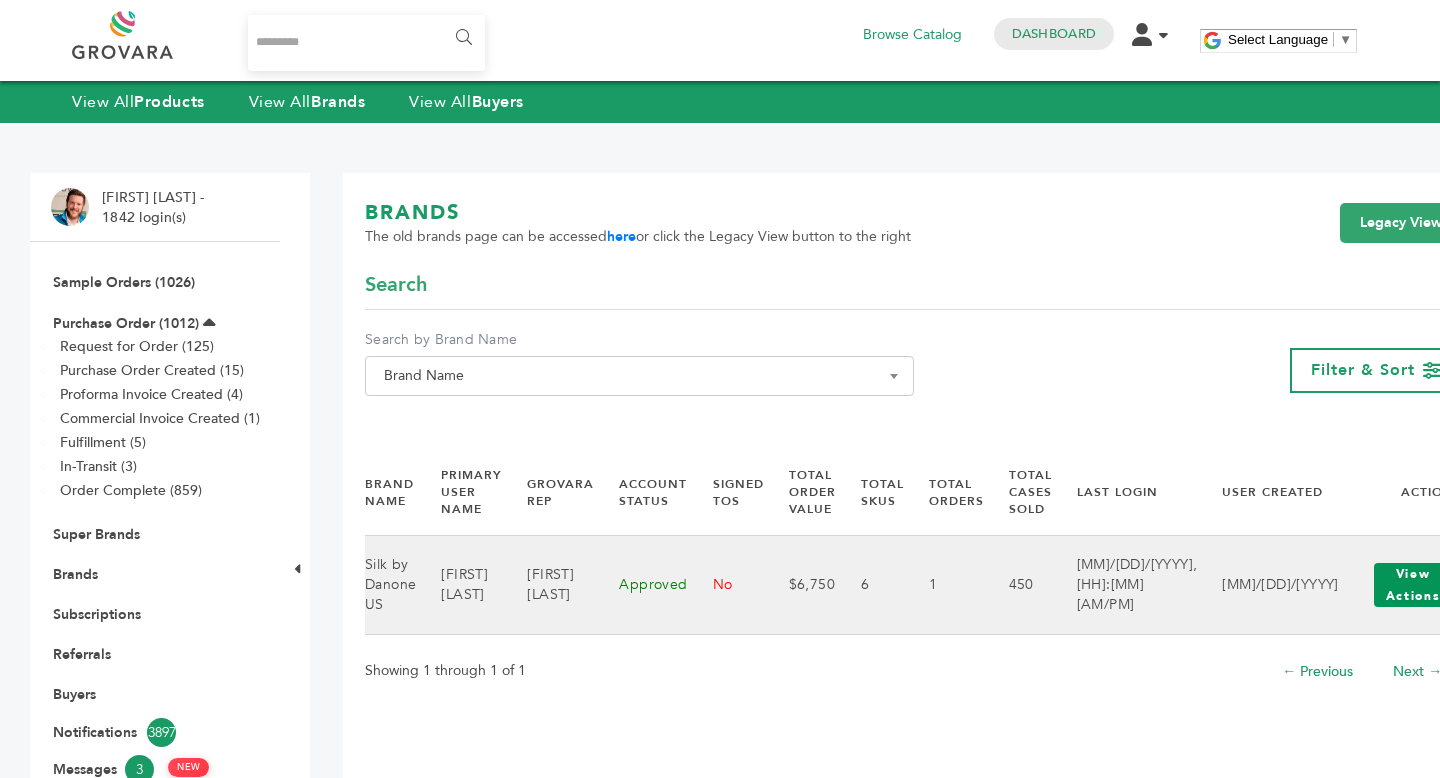 click on "View Actions" at bounding box center (1413, 585) 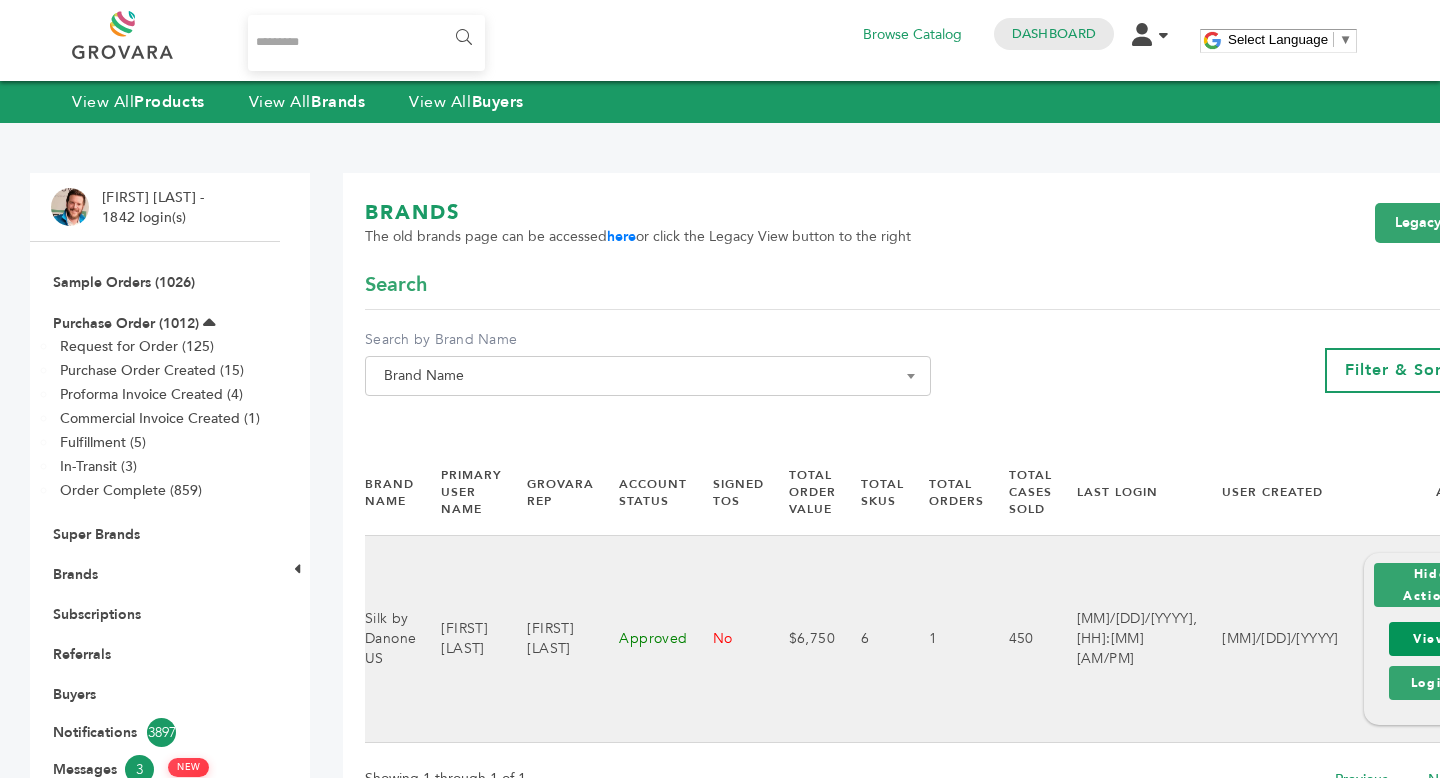 click on "View" at bounding box center (1430, 639) 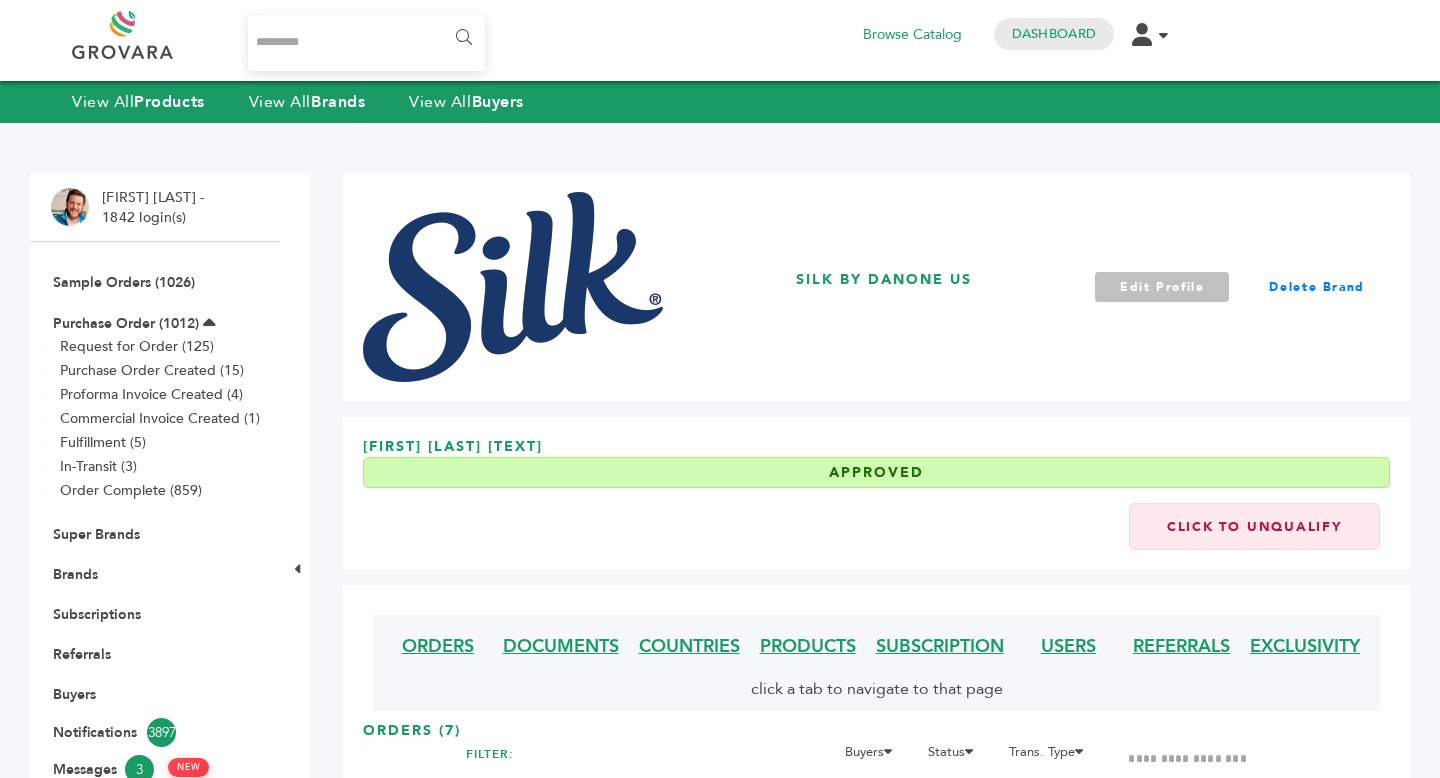 scroll, scrollTop: 0, scrollLeft: 0, axis: both 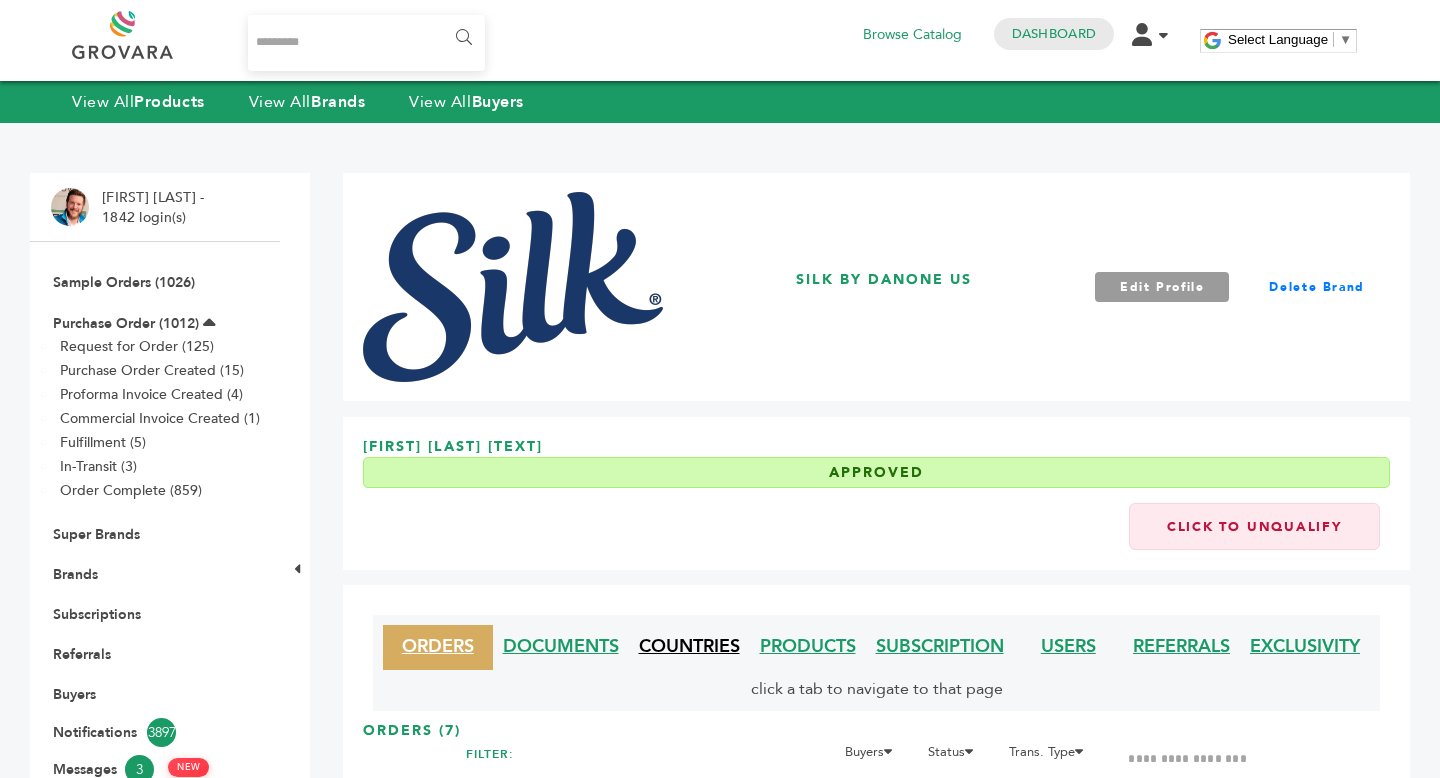 click on "COUNTRIES" at bounding box center [689, 646] 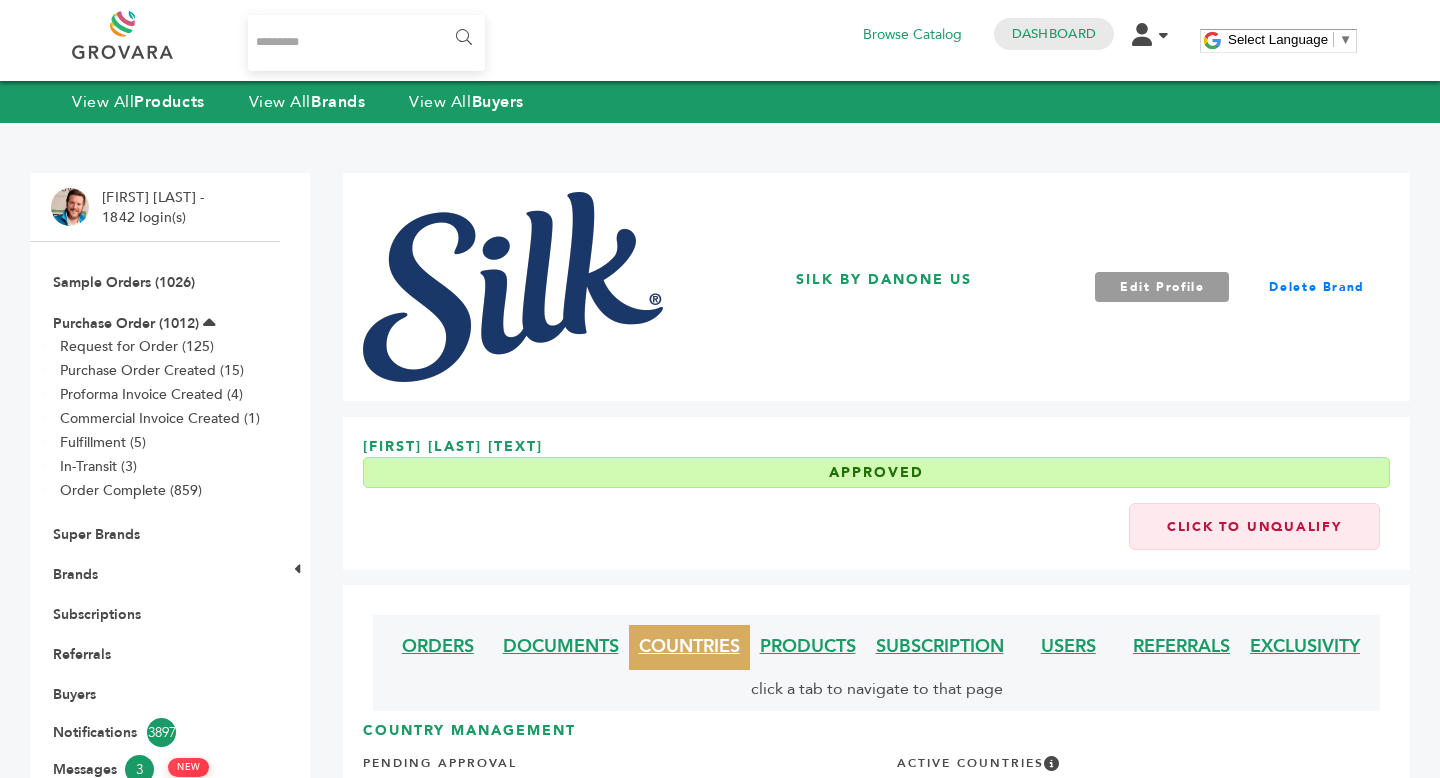 click on "COUNTRIES" at bounding box center [689, 646] 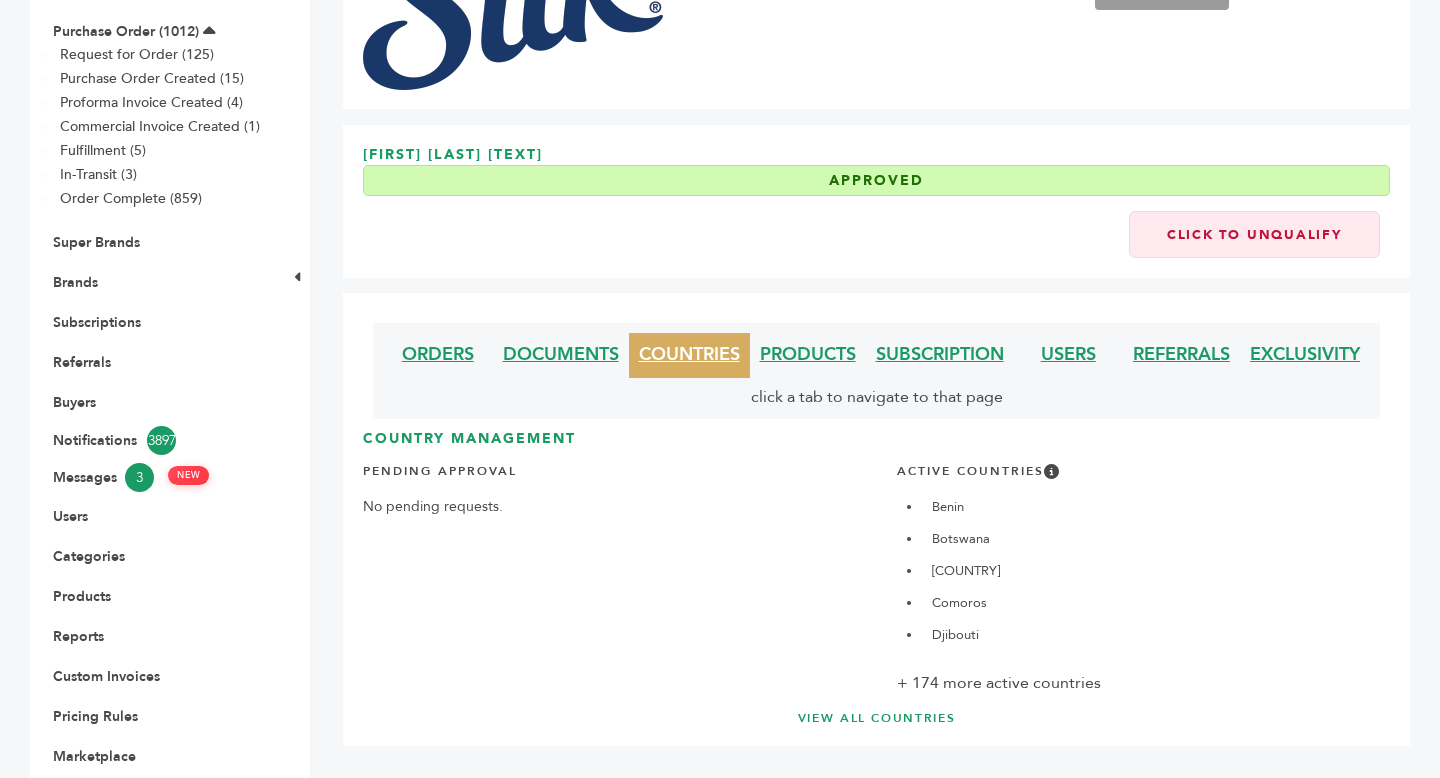 click on "VIEW ALL COUNTRIES" at bounding box center [876, 718] 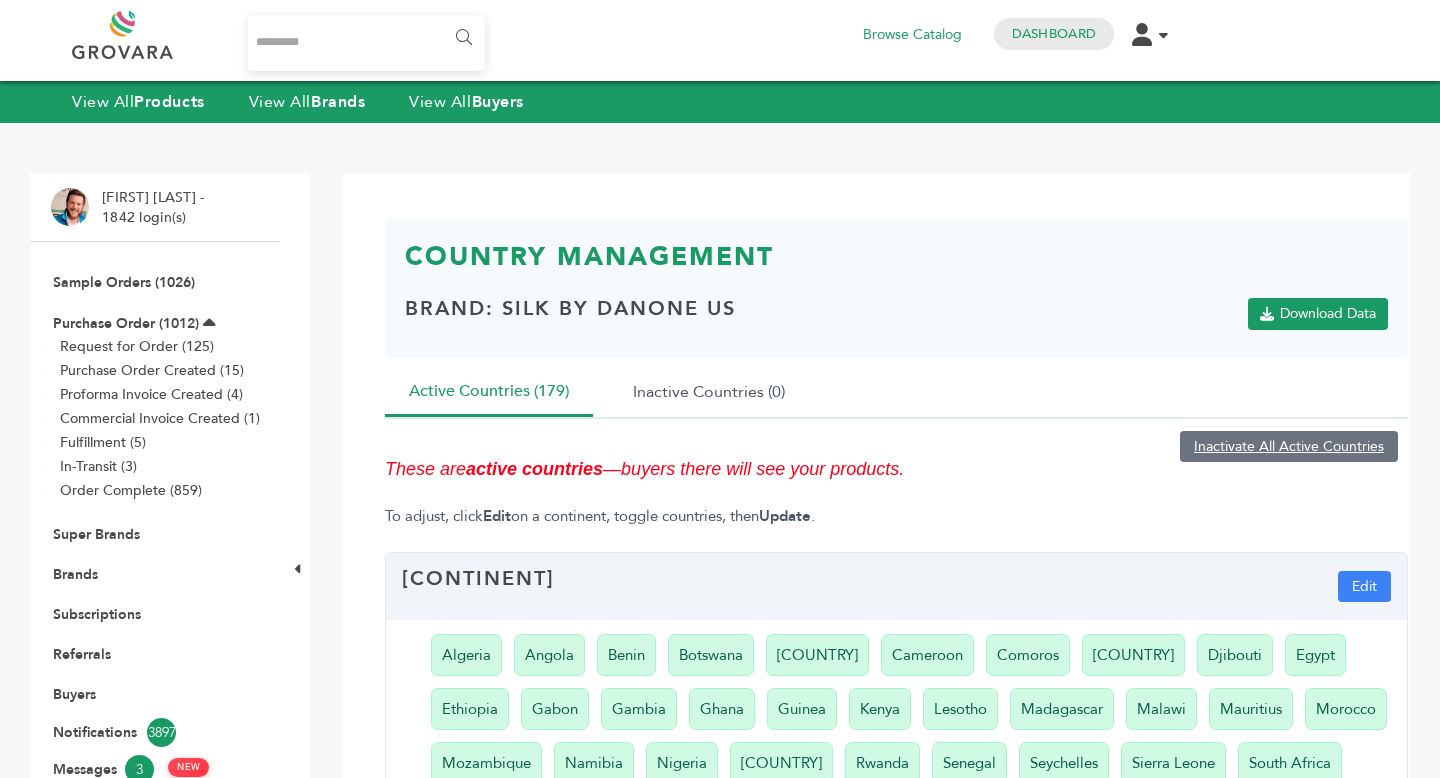 scroll, scrollTop: 0, scrollLeft: 0, axis: both 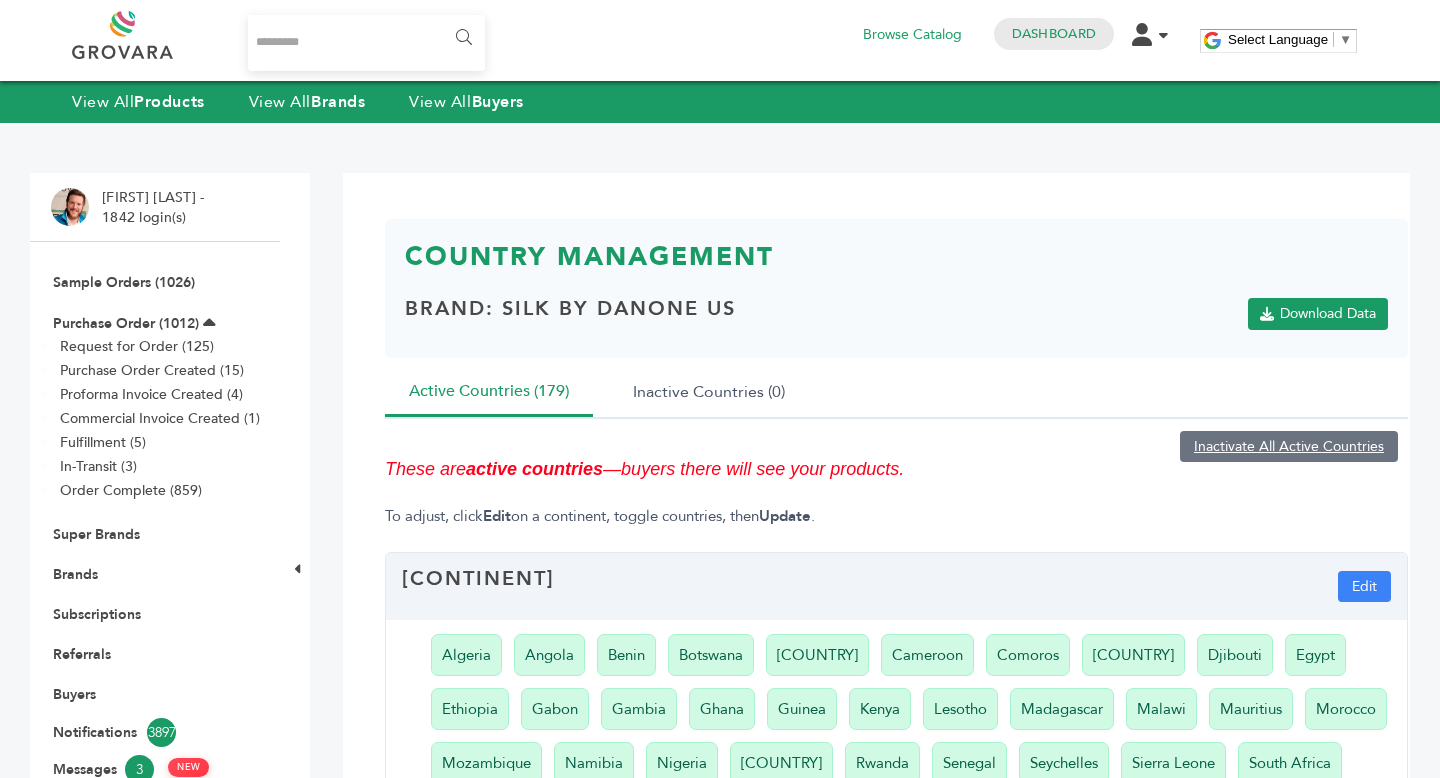 click at bounding box center (366, 43) 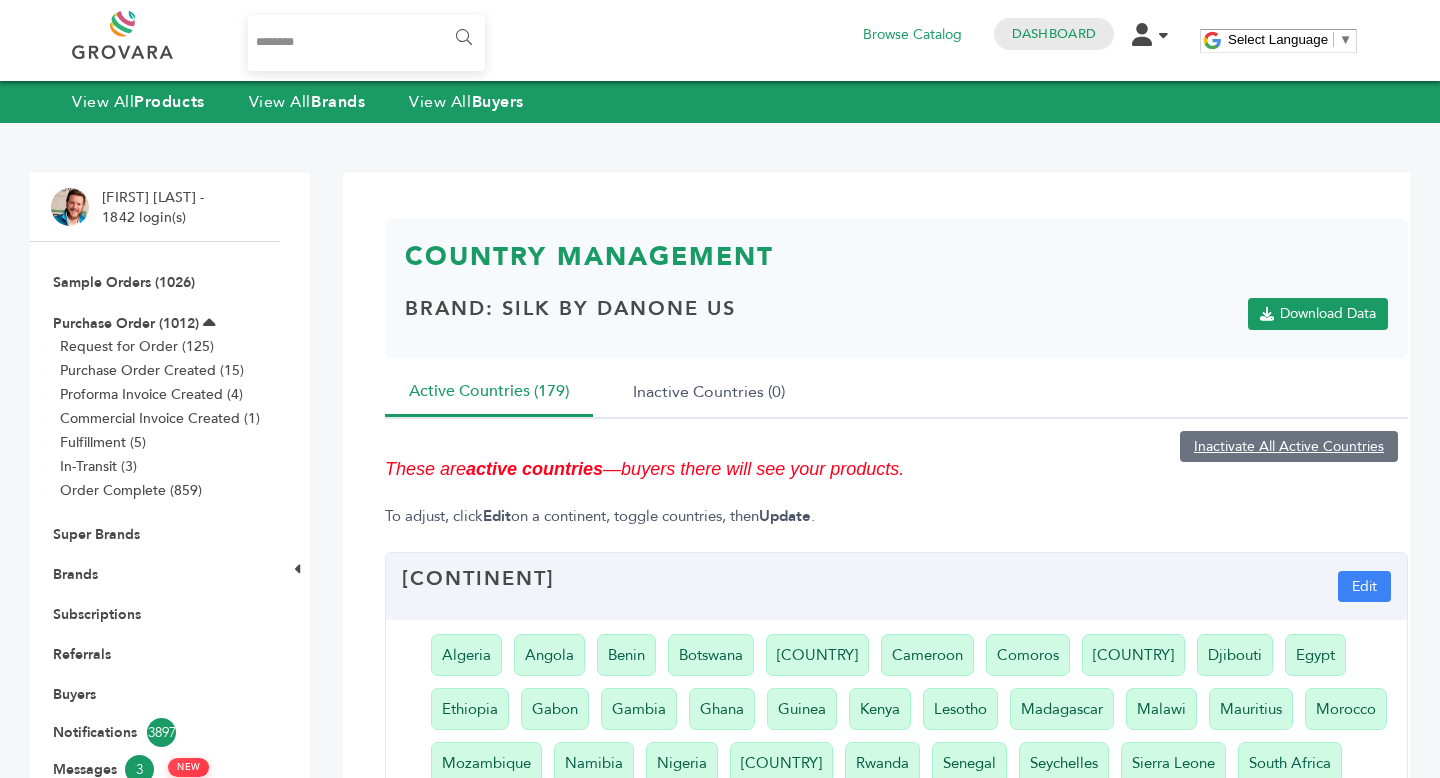 type on "********" 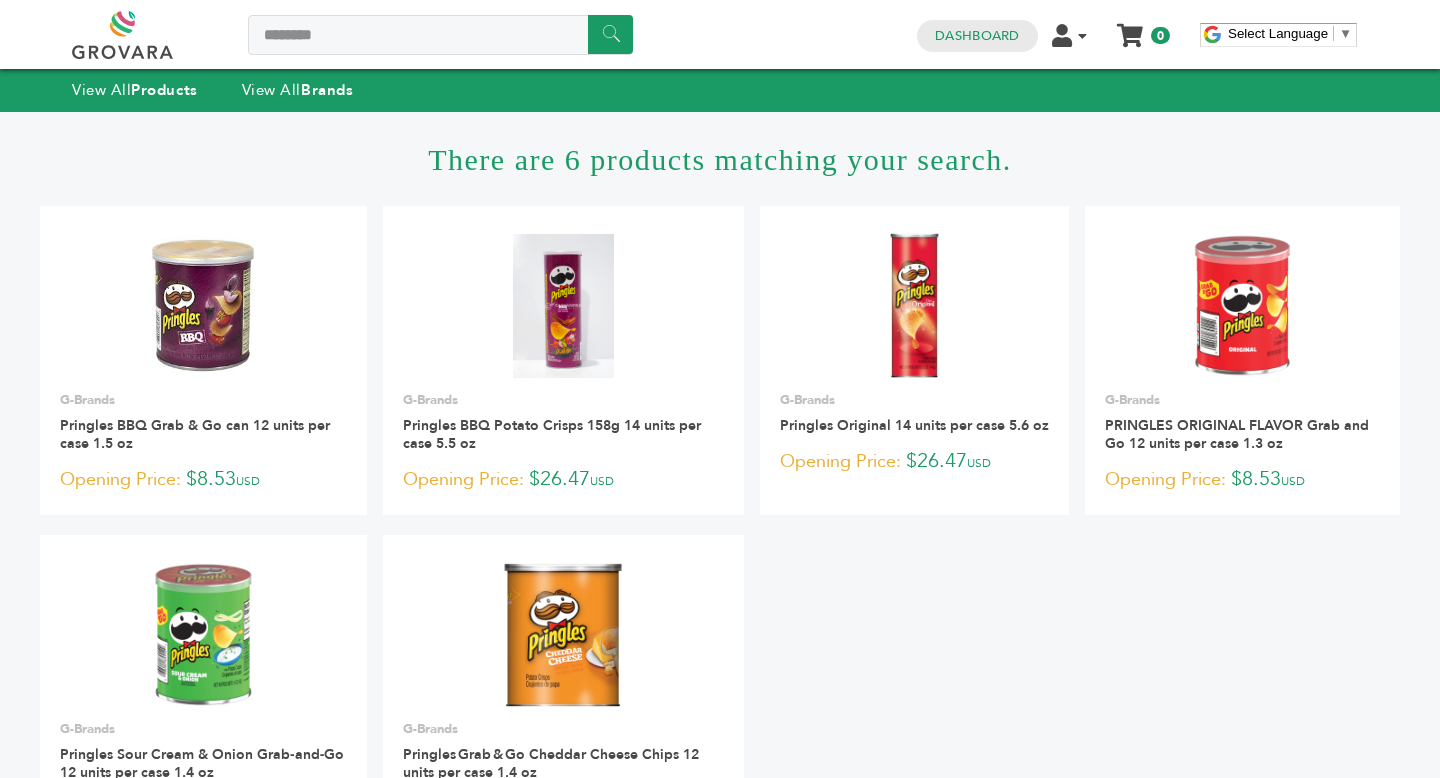 scroll, scrollTop: 0, scrollLeft: 0, axis: both 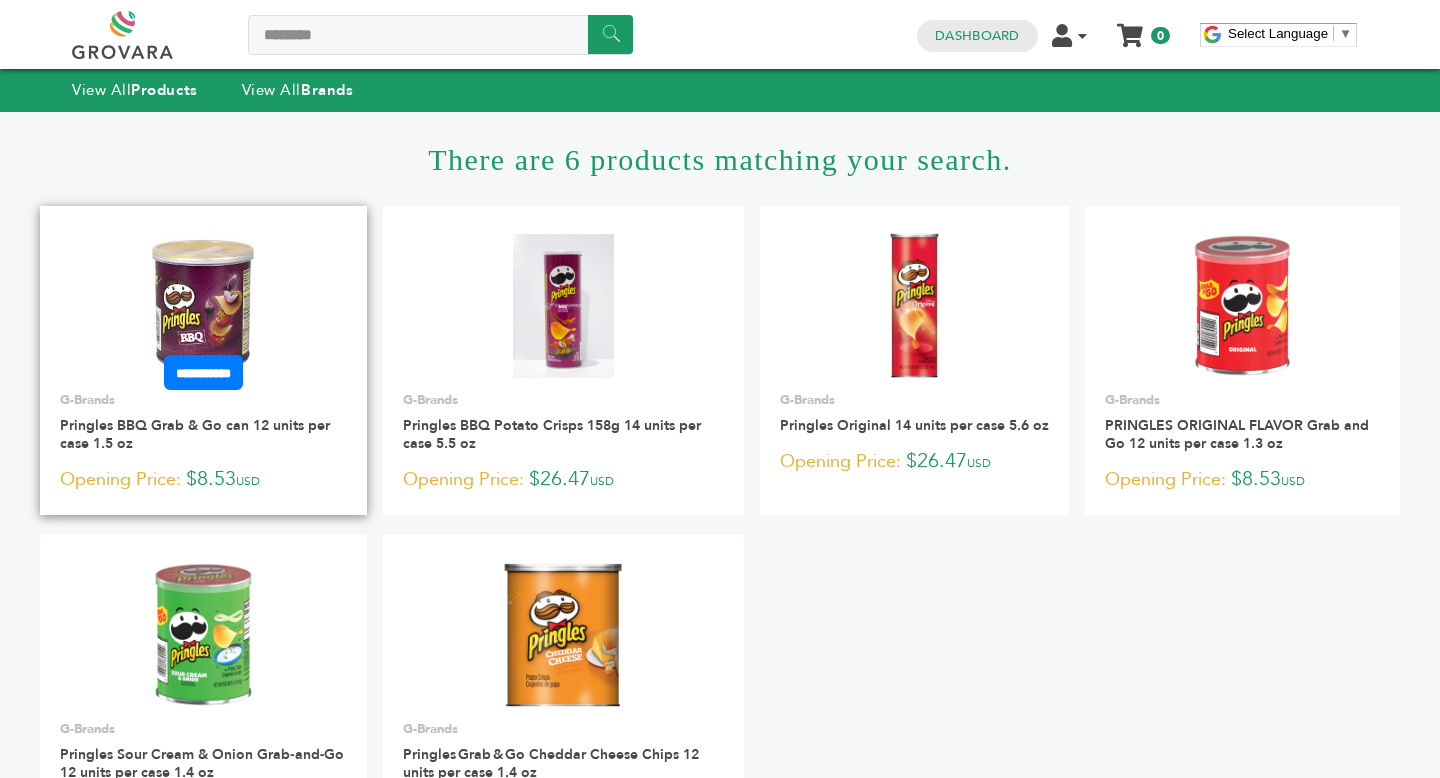 click at bounding box center [203, 305] 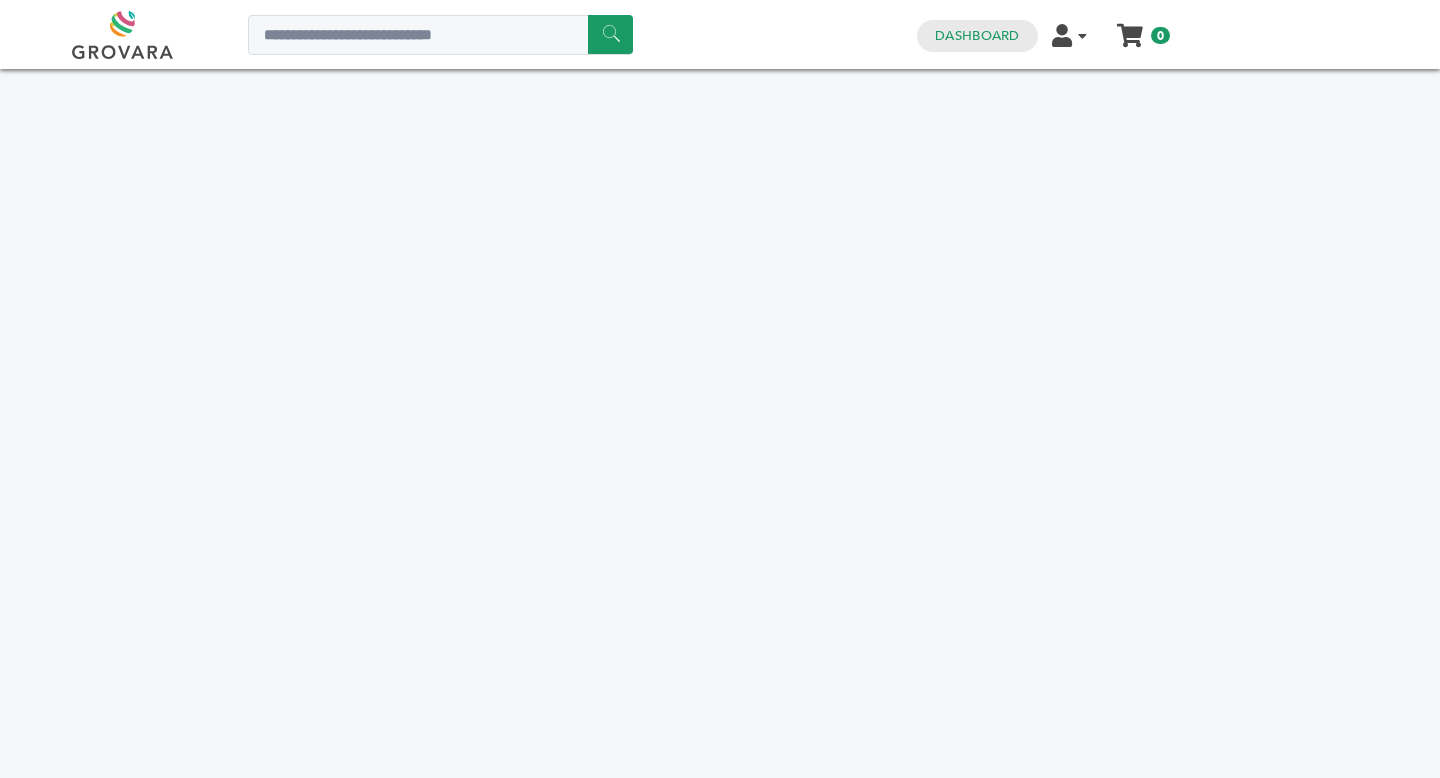 scroll, scrollTop: 0, scrollLeft: 0, axis: both 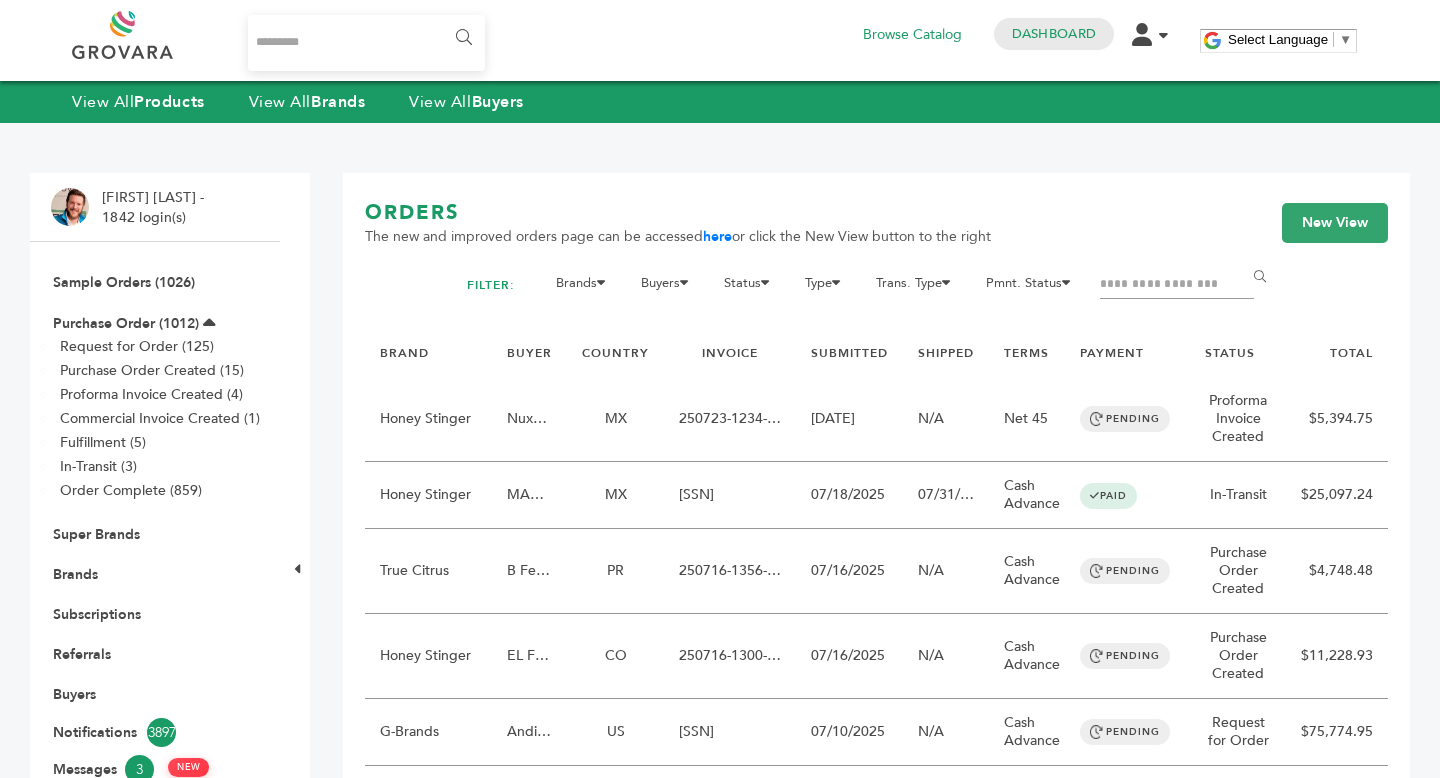 click at bounding box center (366, 43) 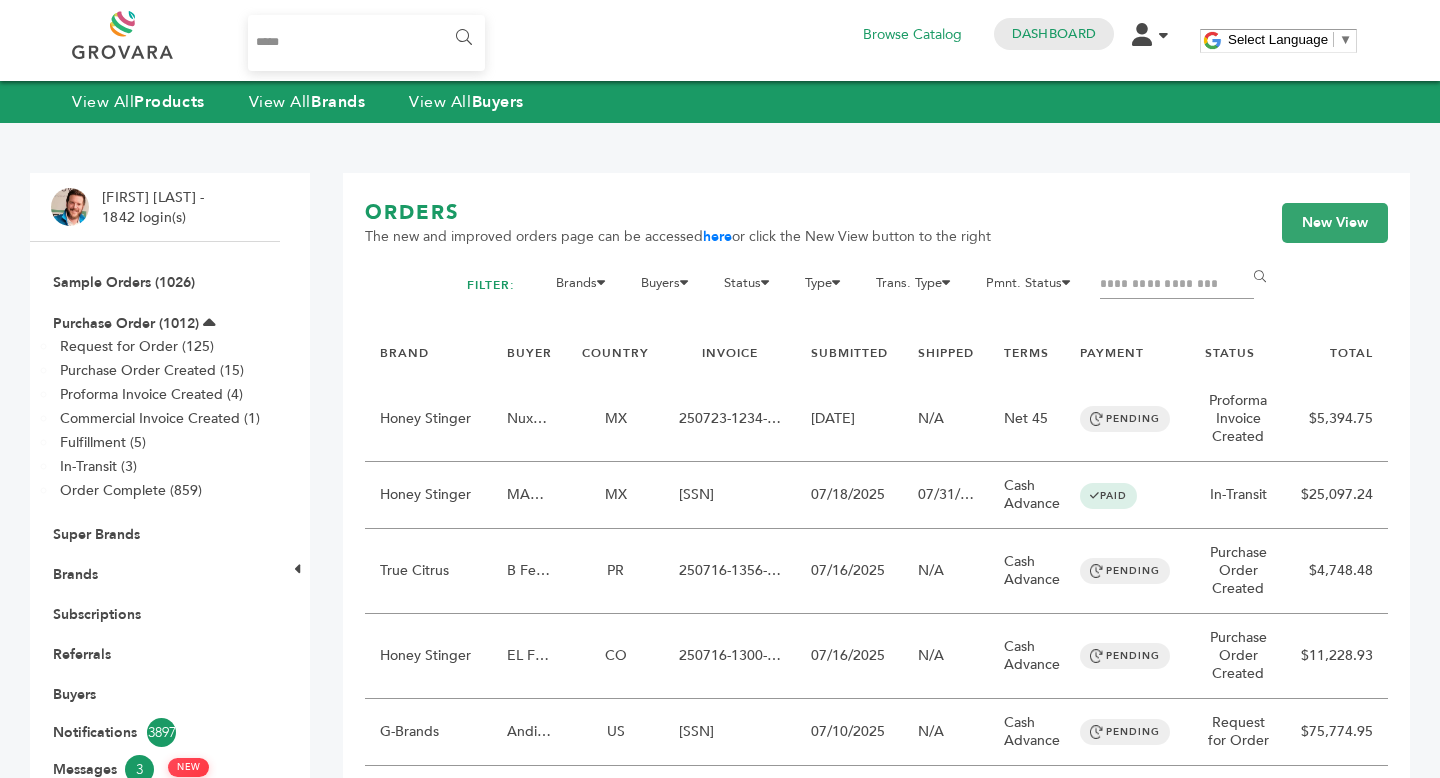 type on "*****" 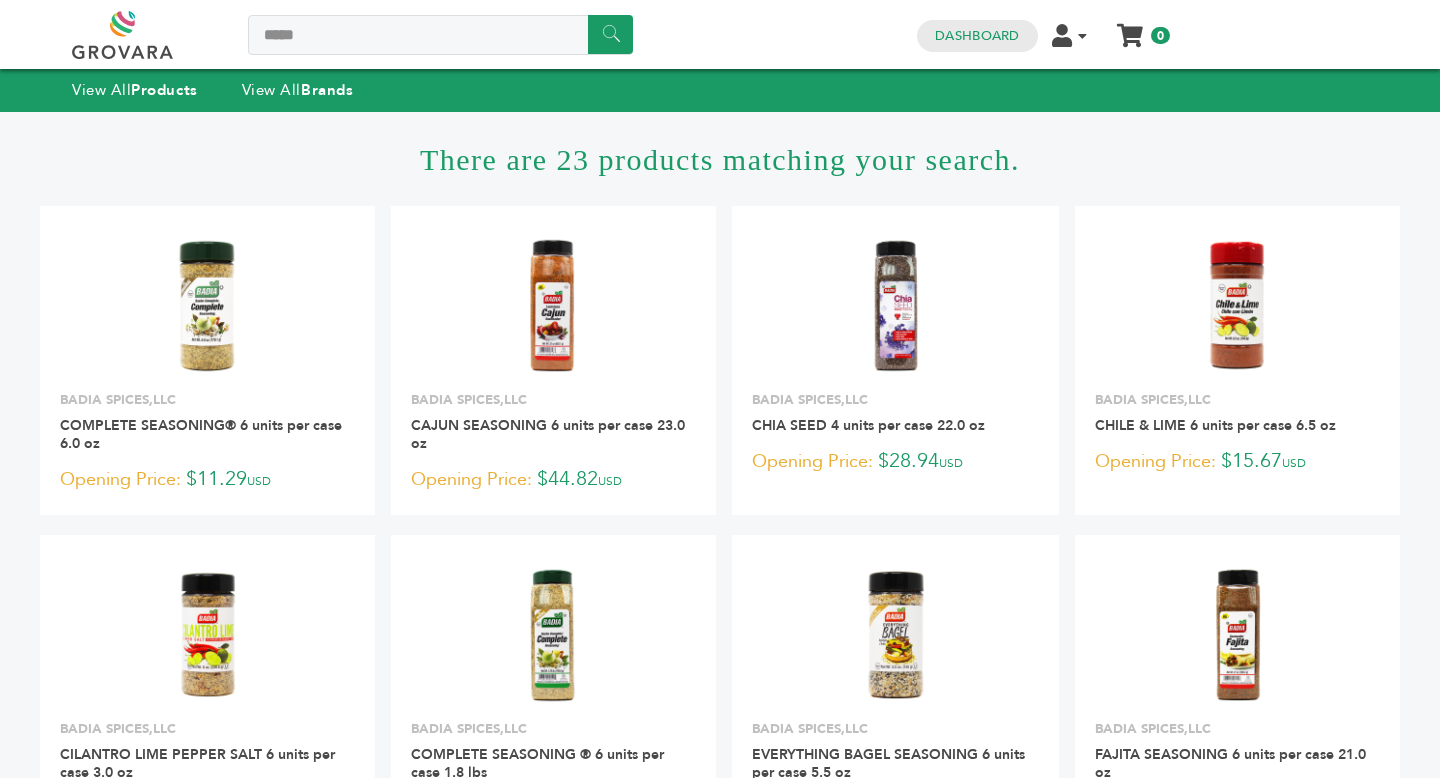 scroll, scrollTop: 0, scrollLeft: 0, axis: both 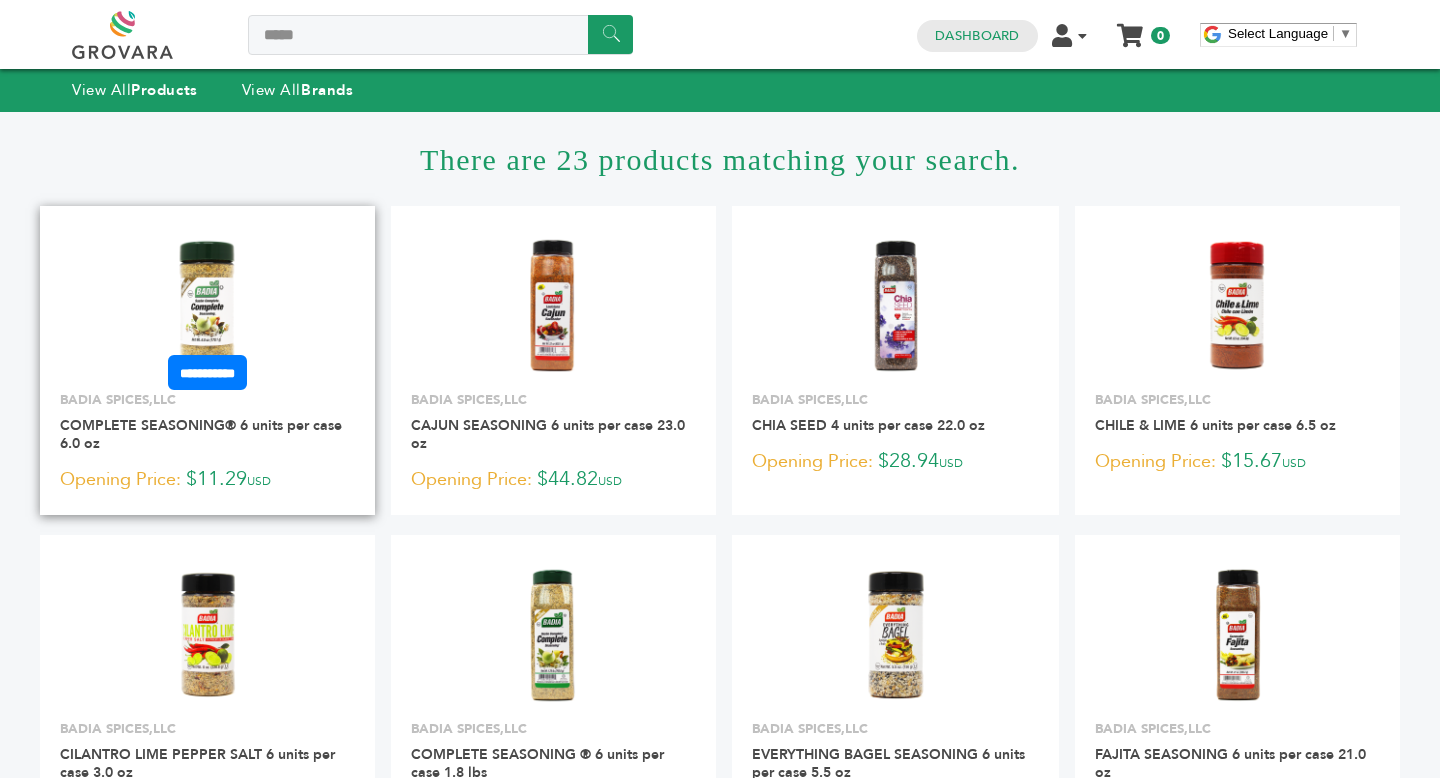 click at bounding box center (207, 305) 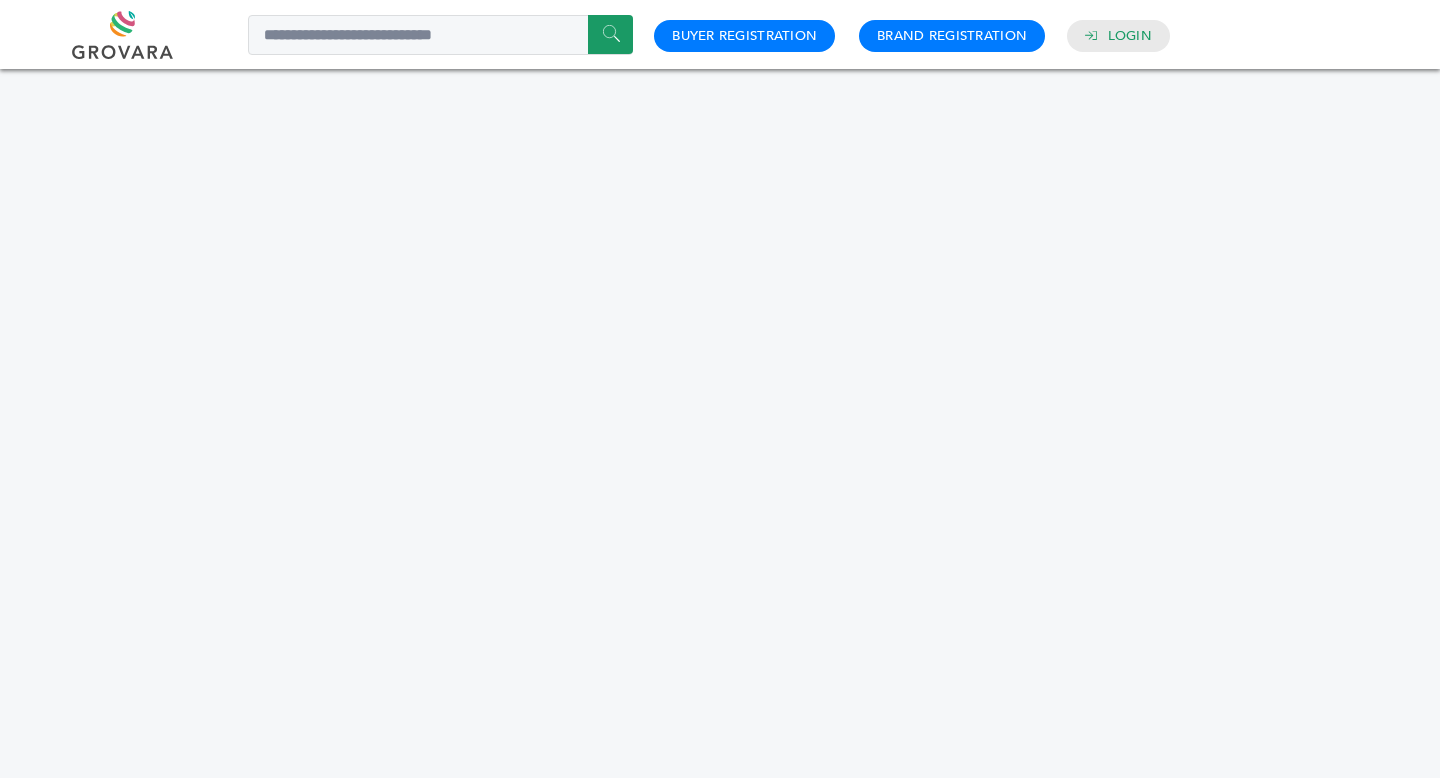 scroll, scrollTop: 0, scrollLeft: 0, axis: both 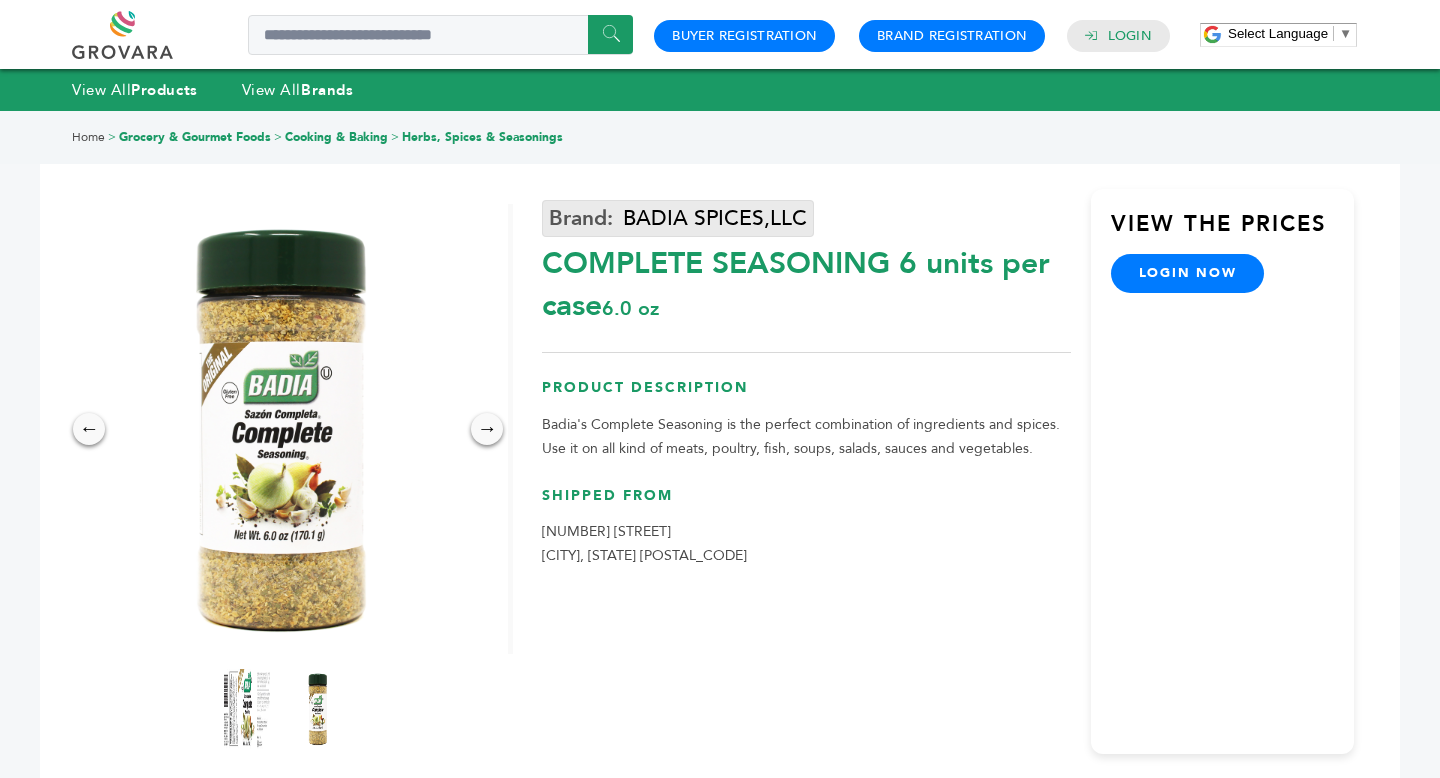 click on "BADIA SPICES,LLC" at bounding box center (678, 218) 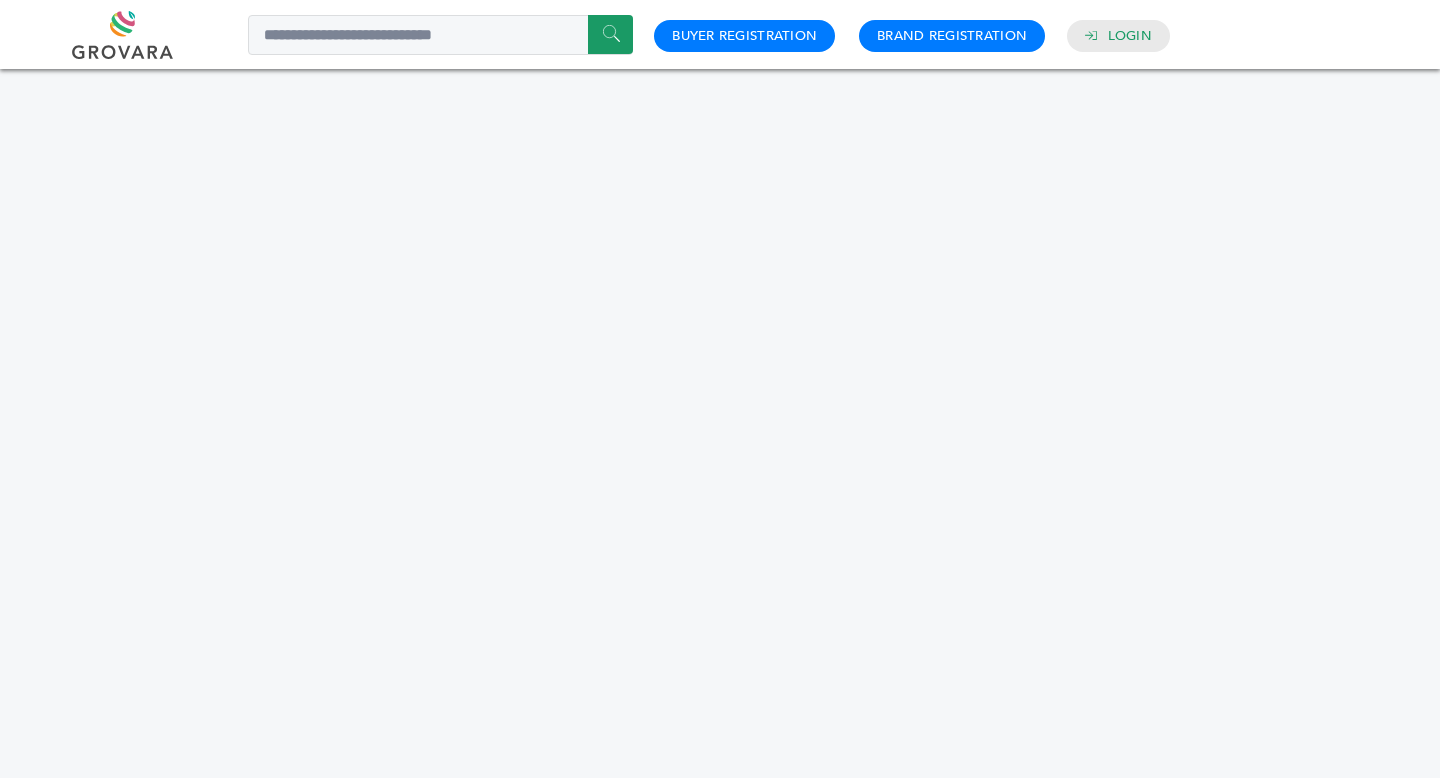 scroll, scrollTop: 0, scrollLeft: 0, axis: both 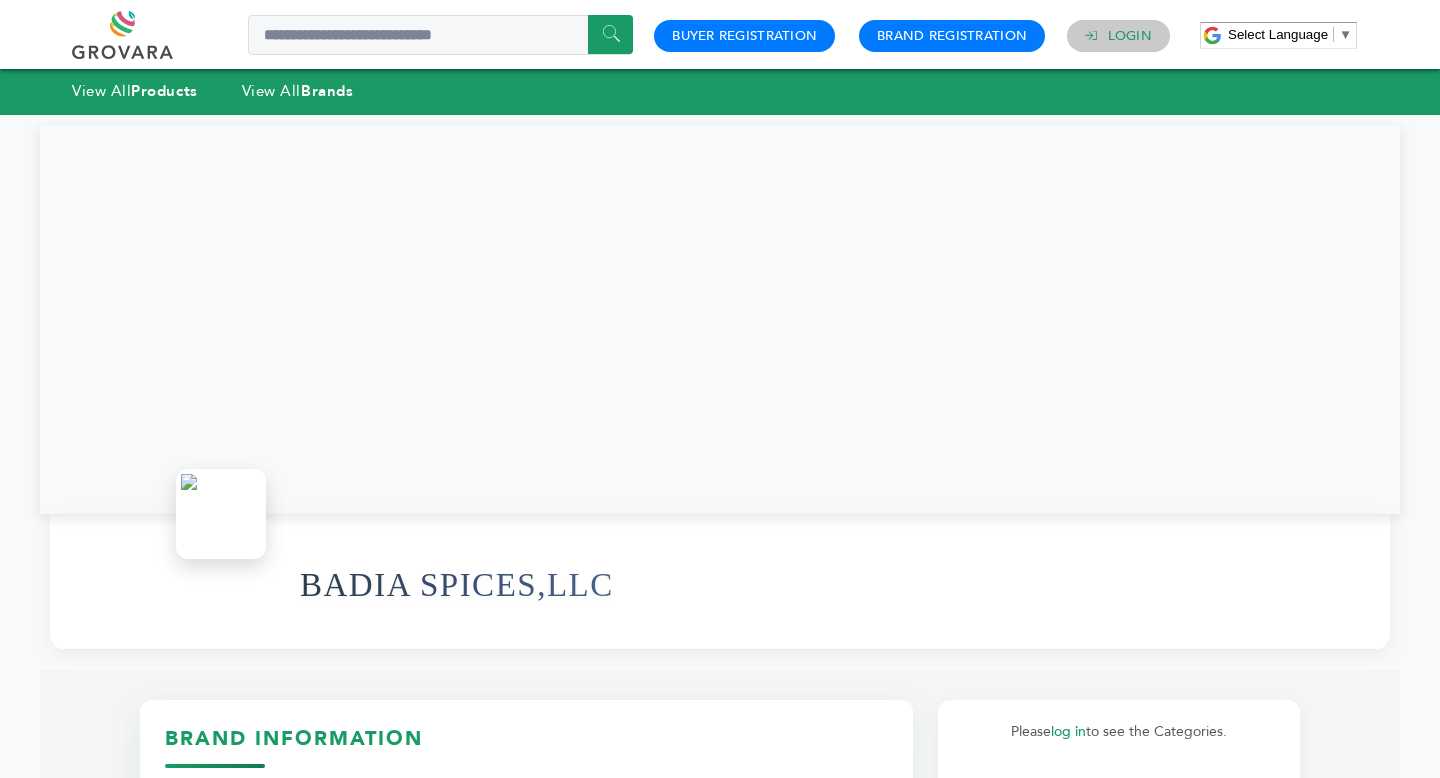 click on "Login" at bounding box center [1130, 36] 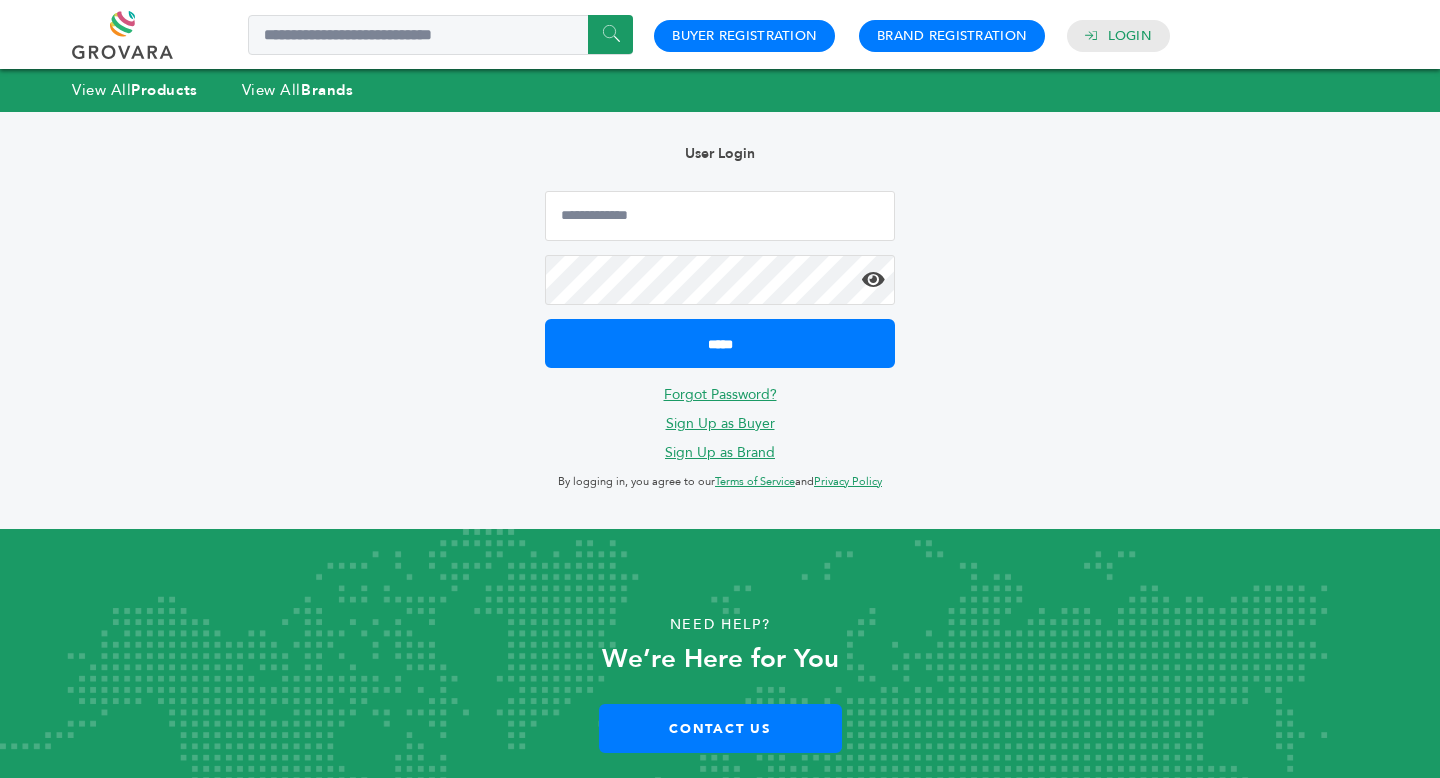 scroll, scrollTop: 0, scrollLeft: 0, axis: both 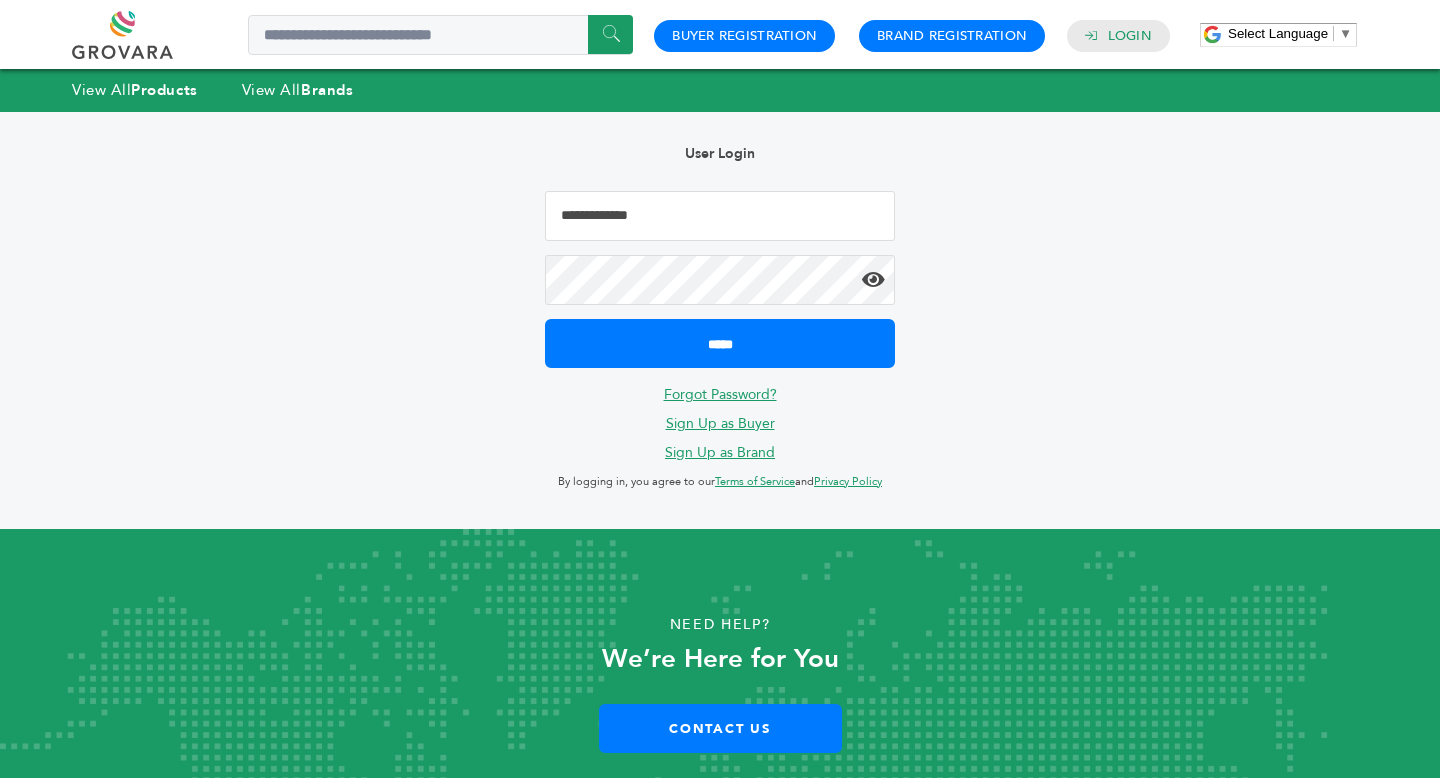 click at bounding box center (720, 216) 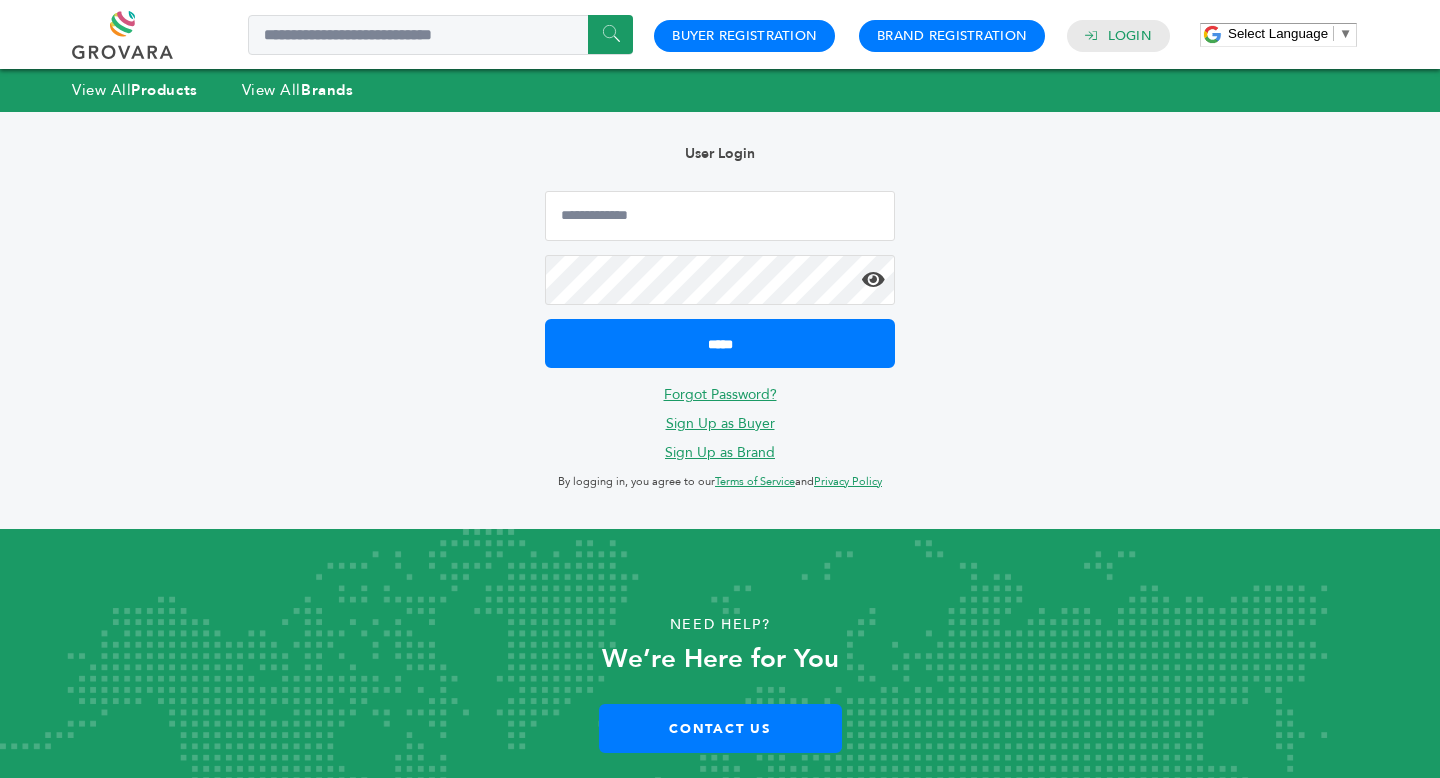 type on "**********" 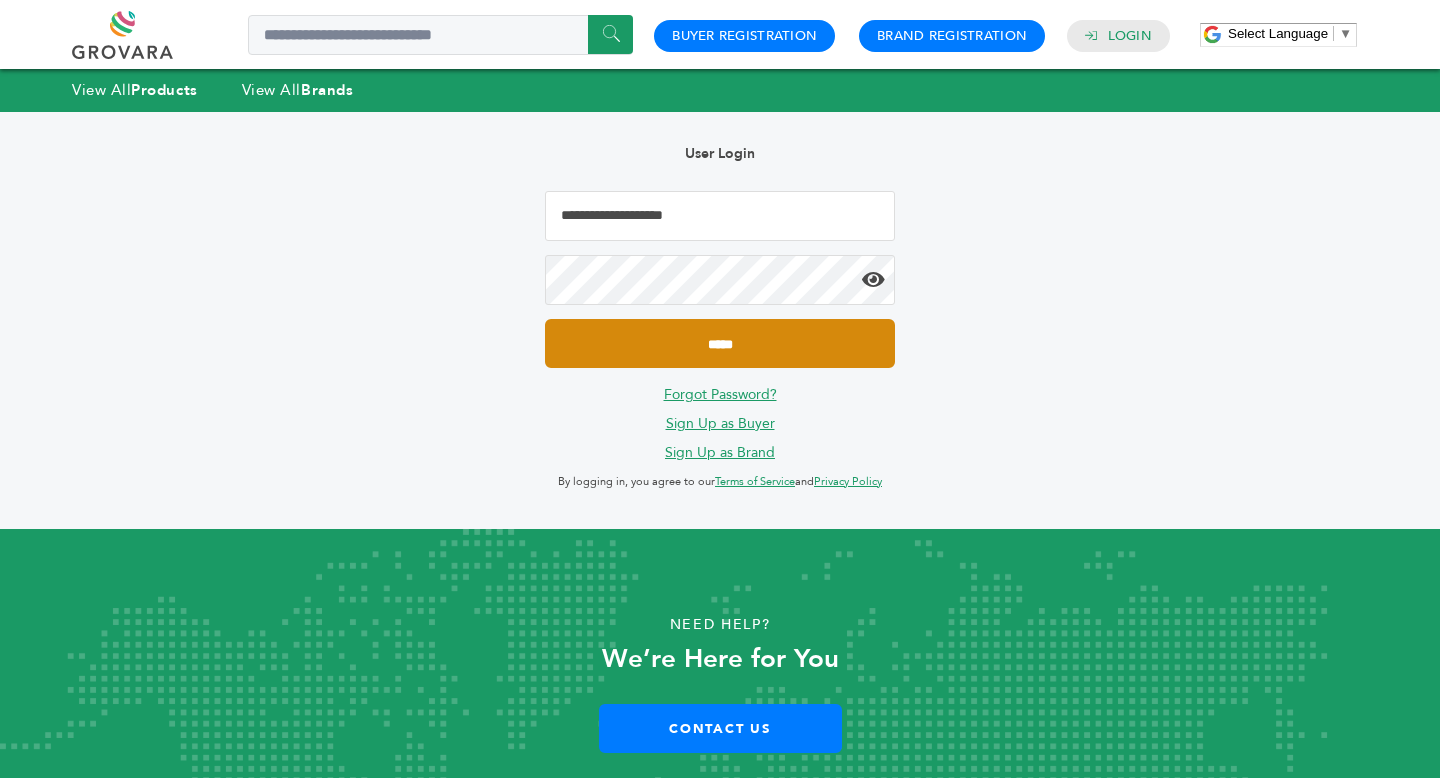 click on "*****" at bounding box center (720, 343) 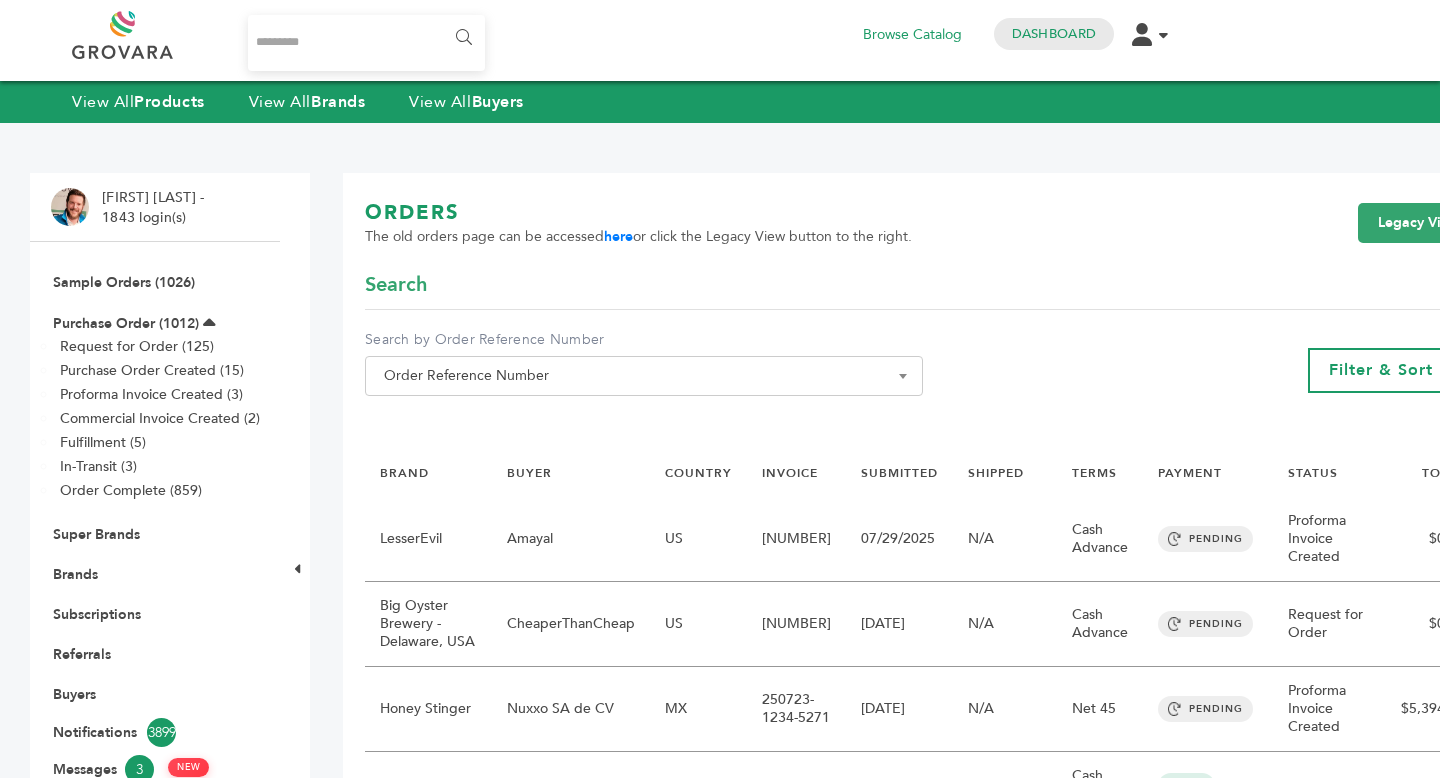 scroll, scrollTop: 0, scrollLeft: 0, axis: both 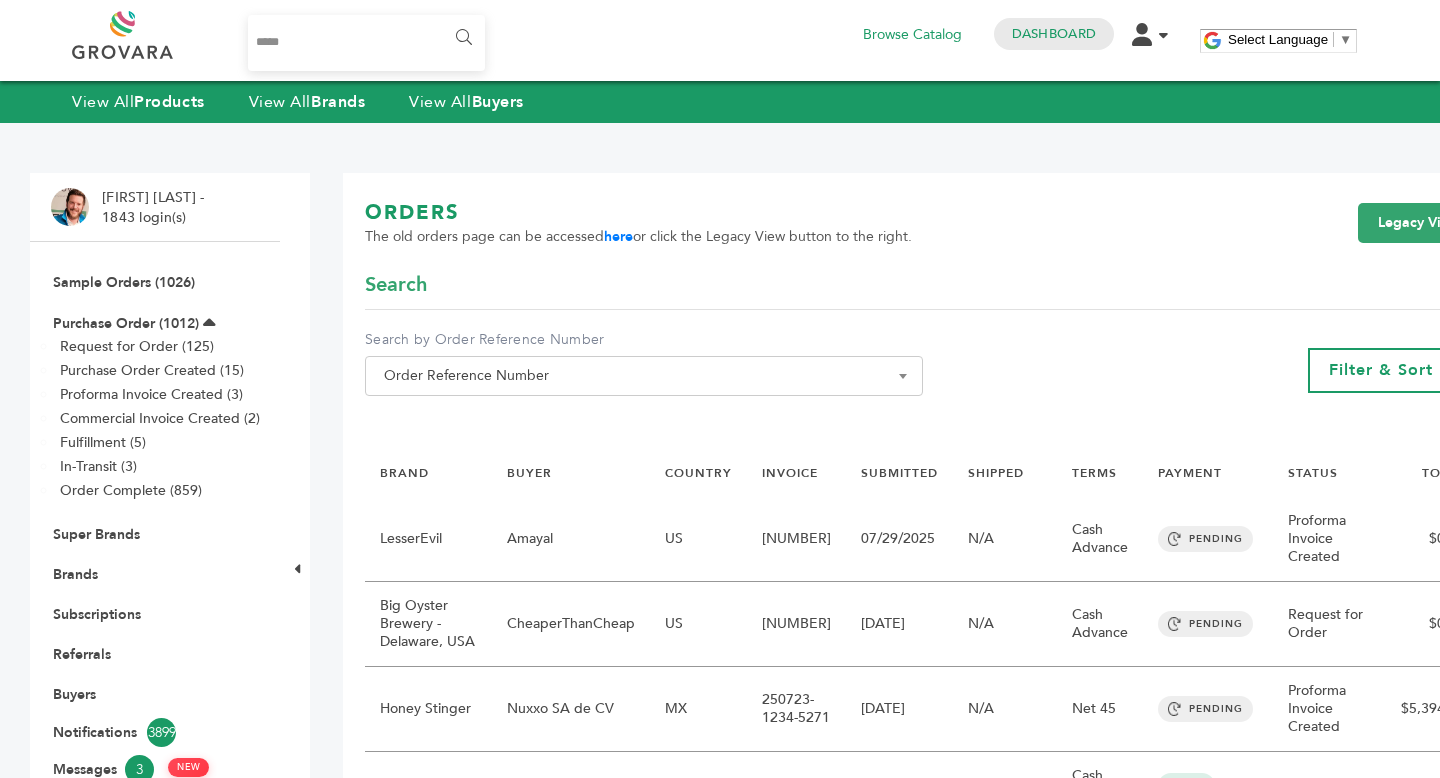 type on "*****" 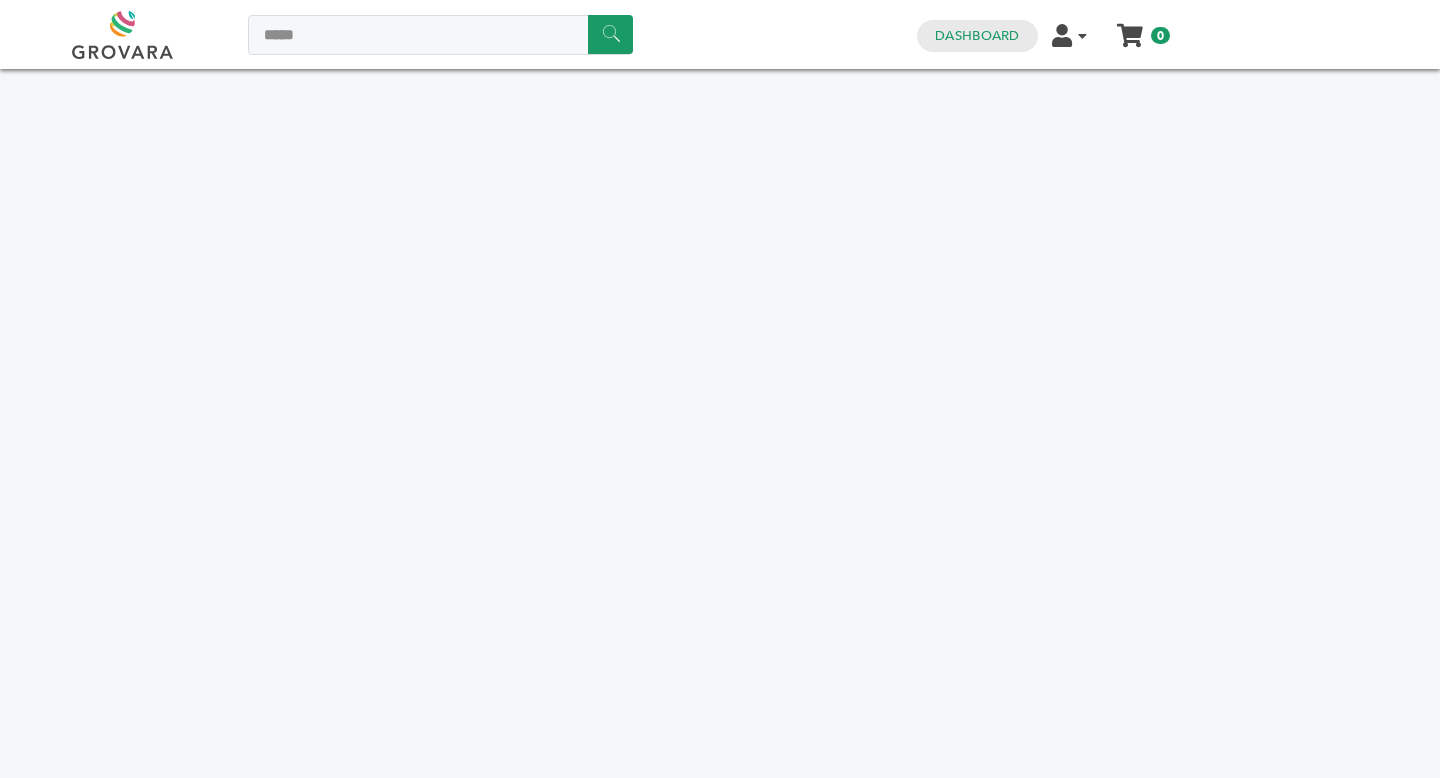 scroll, scrollTop: 0, scrollLeft: 0, axis: both 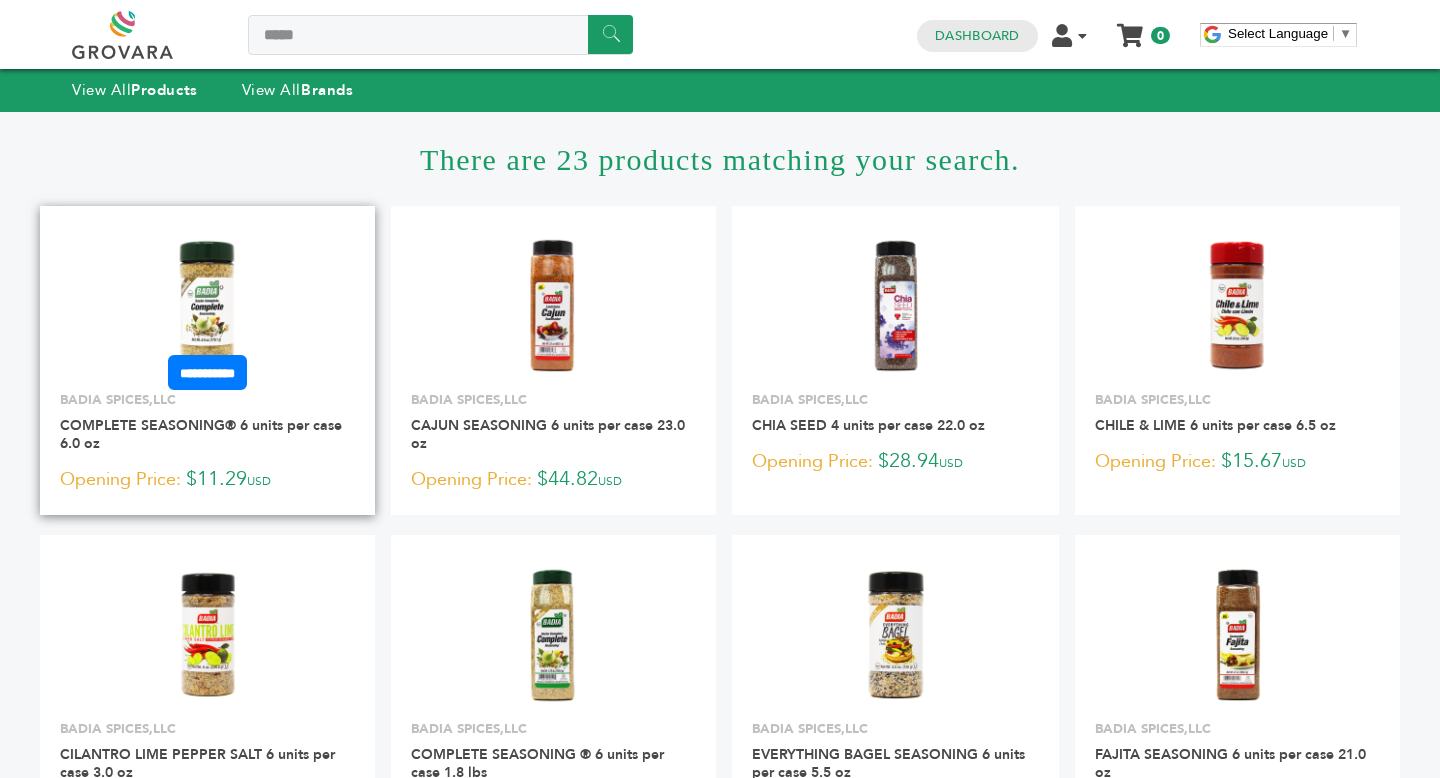 click at bounding box center [207, 305] 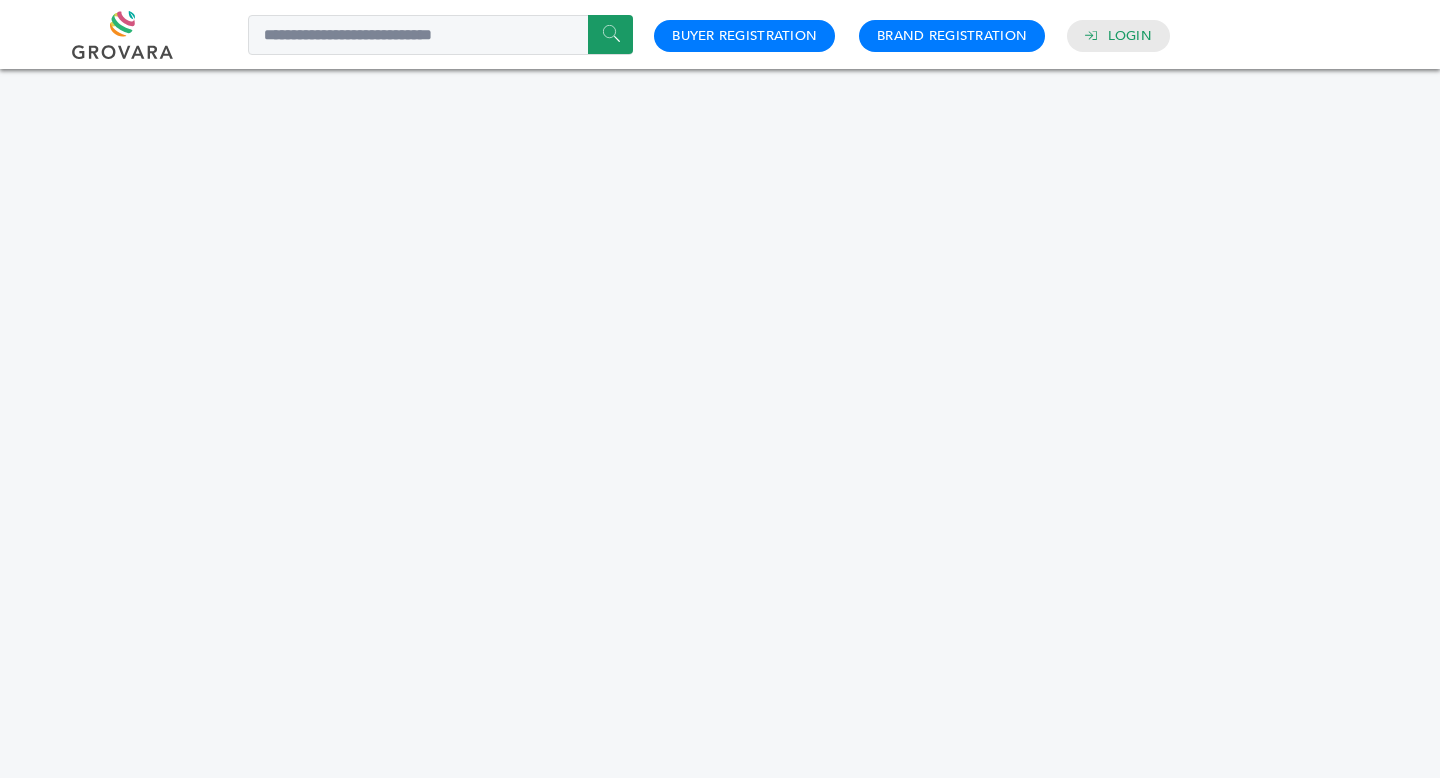 scroll, scrollTop: 0, scrollLeft: 0, axis: both 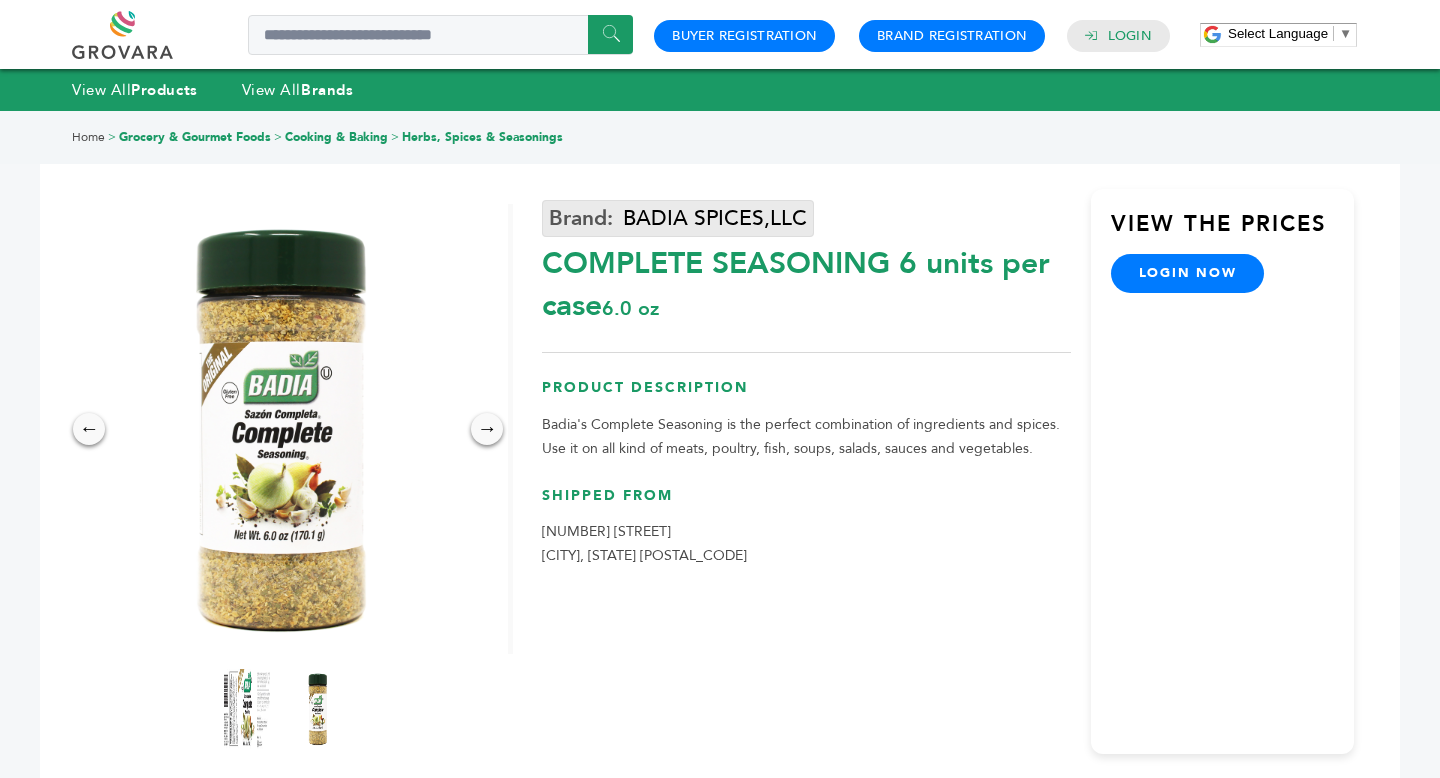 click on "BADIA SPICES,LLC" at bounding box center (678, 218) 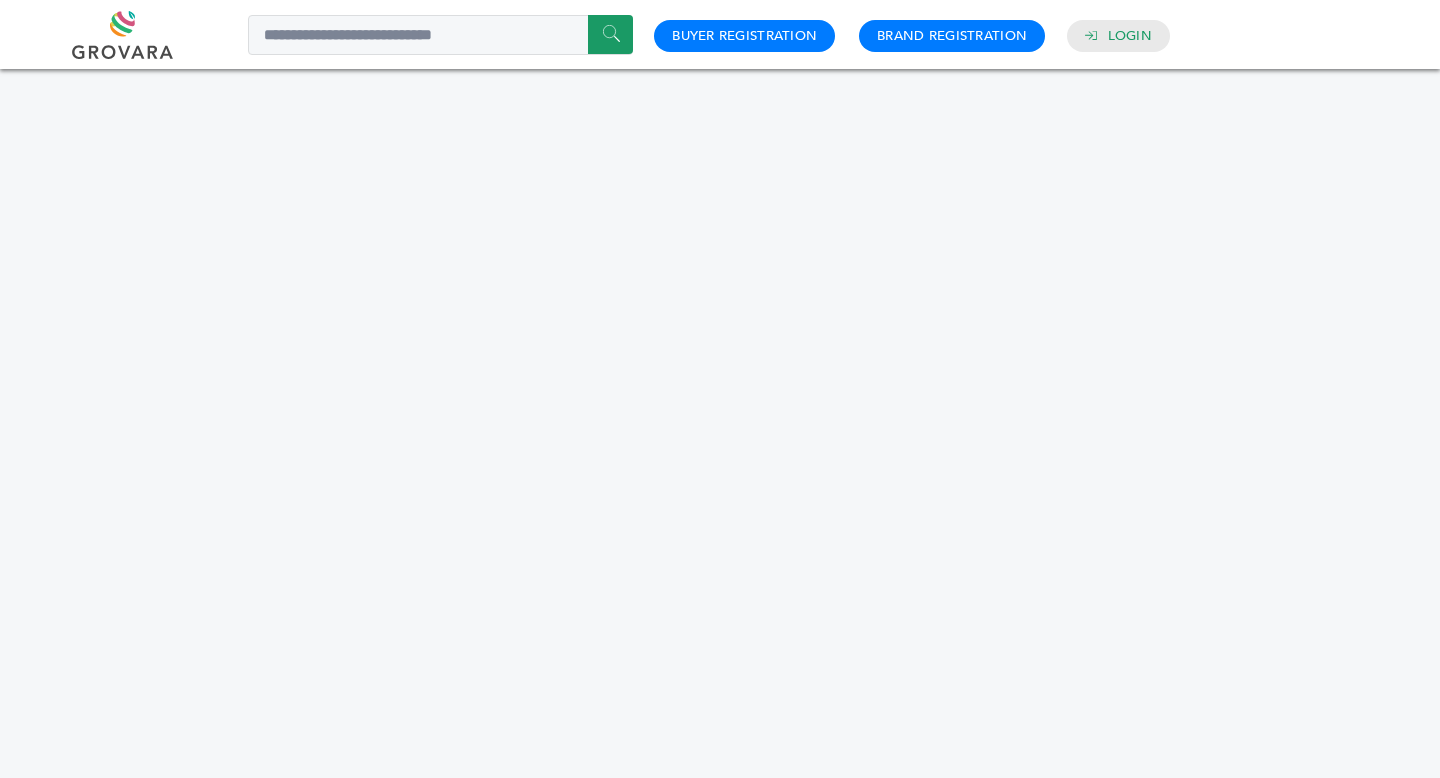 scroll, scrollTop: 0, scrollLeft: 0, axis: both 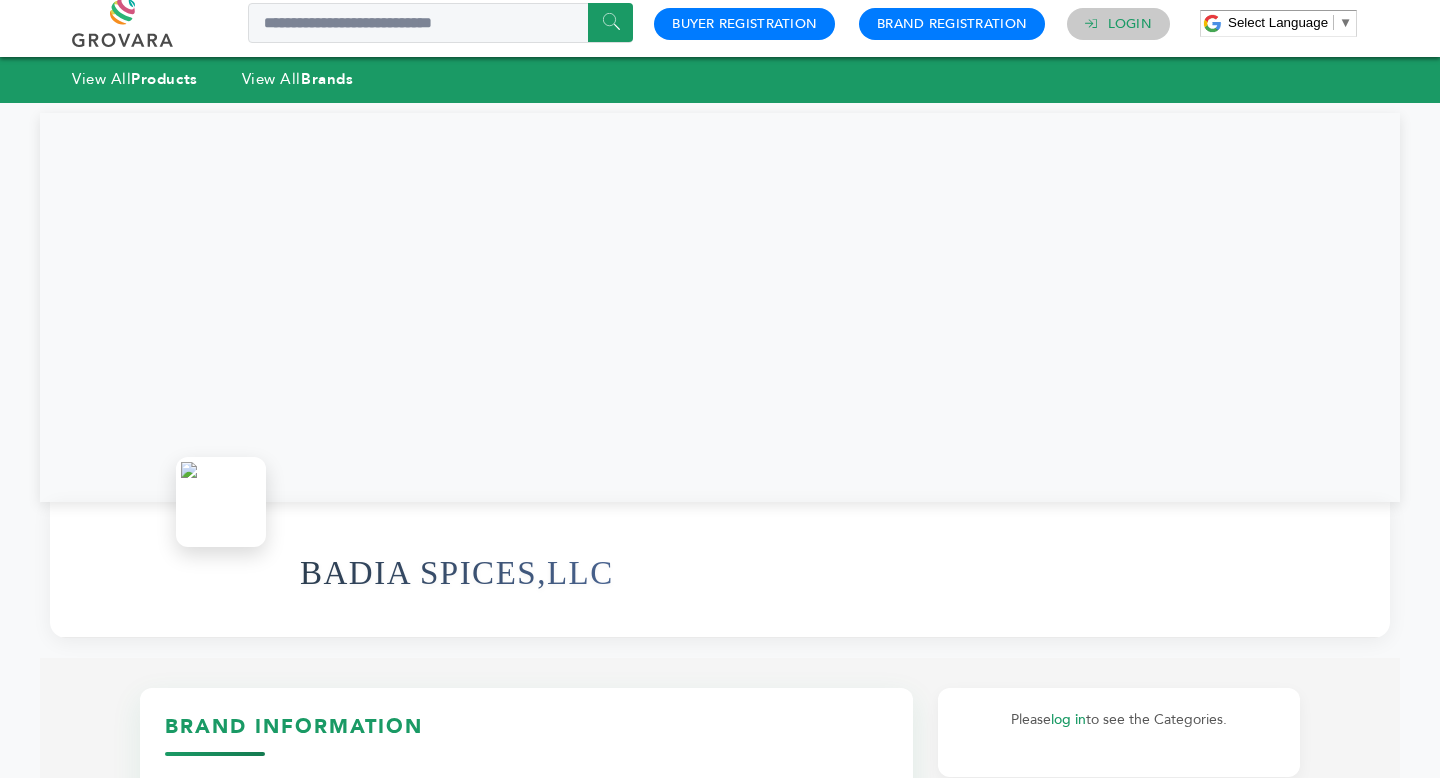 click on "Login" at bounding box center (1130, 24) 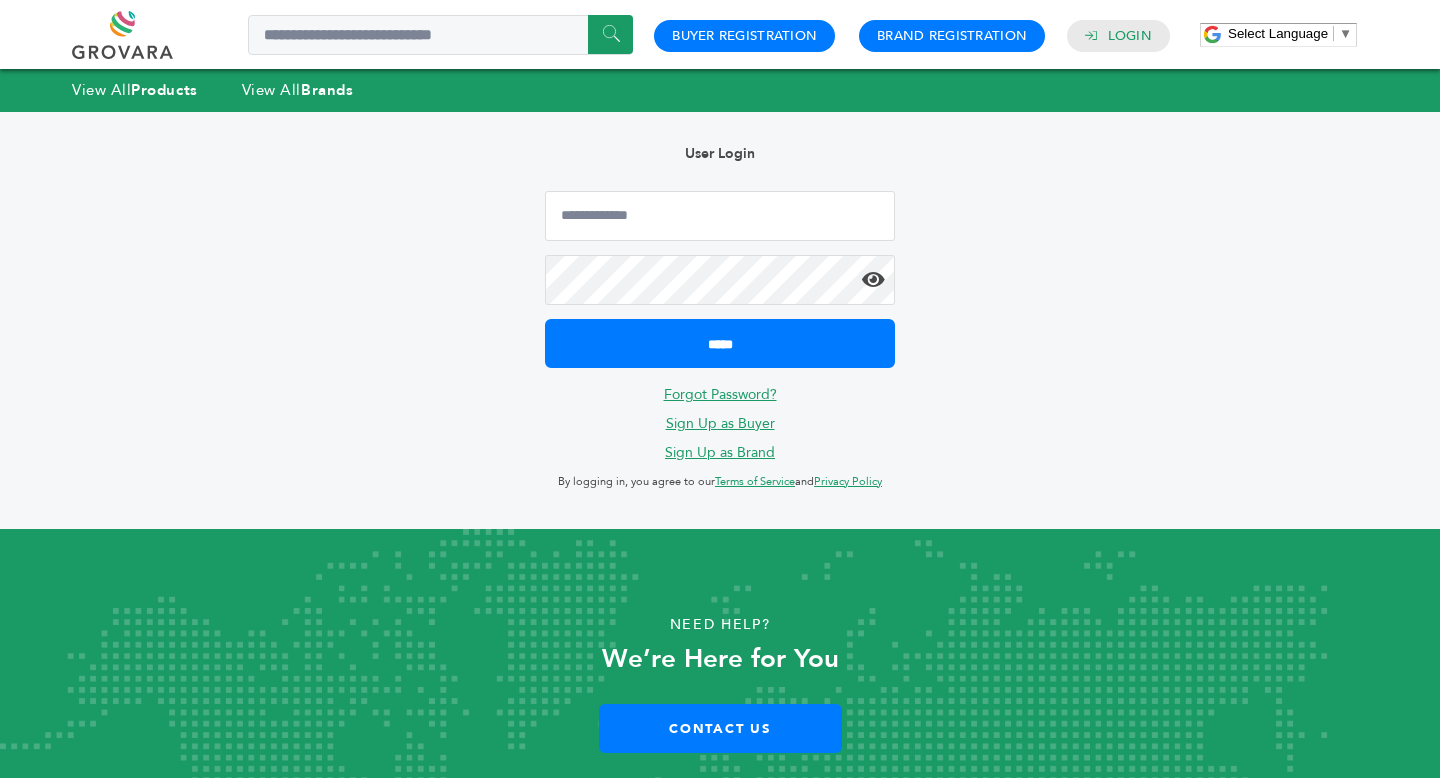 scroll, scrollTop: 0, scrollLeft: 0, axis: both 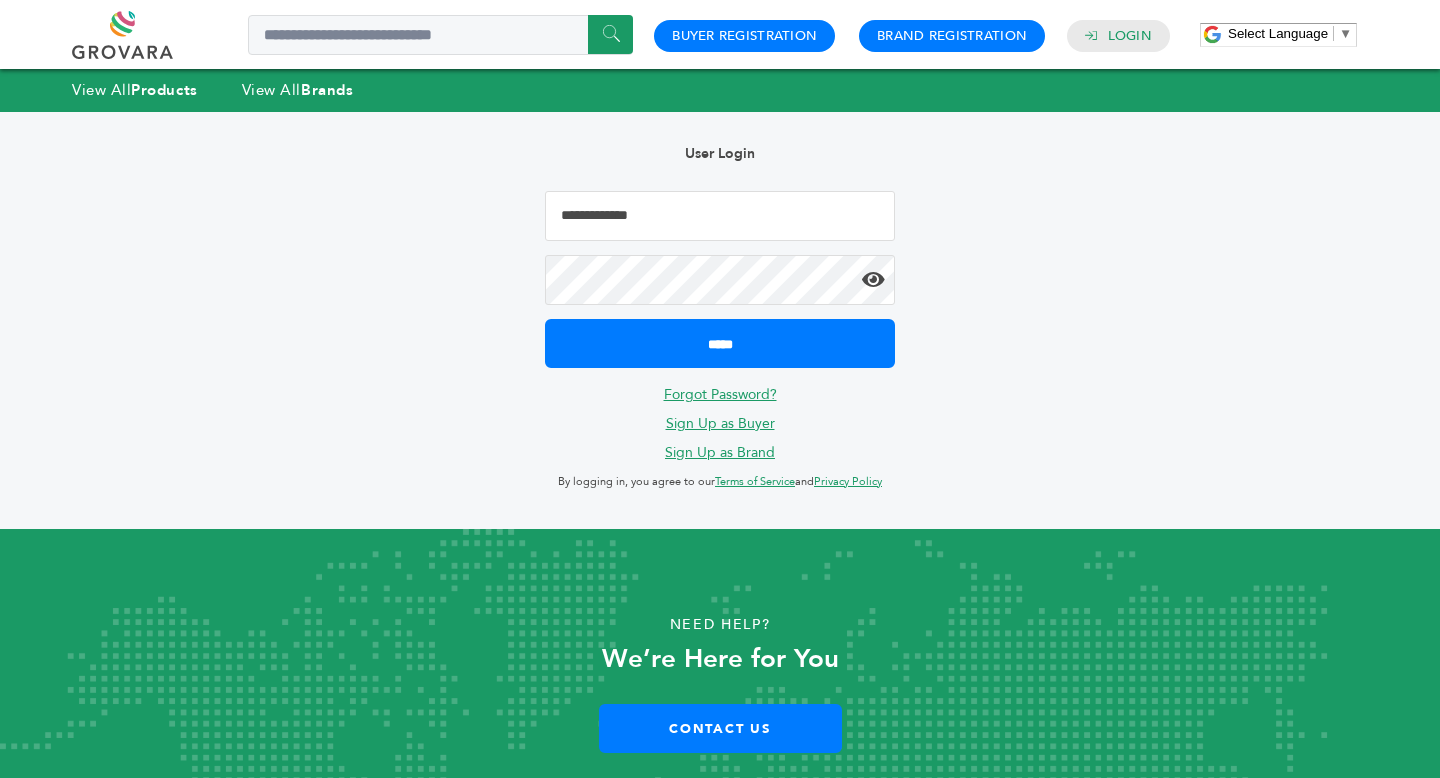 click at bounding box center (720, 216) 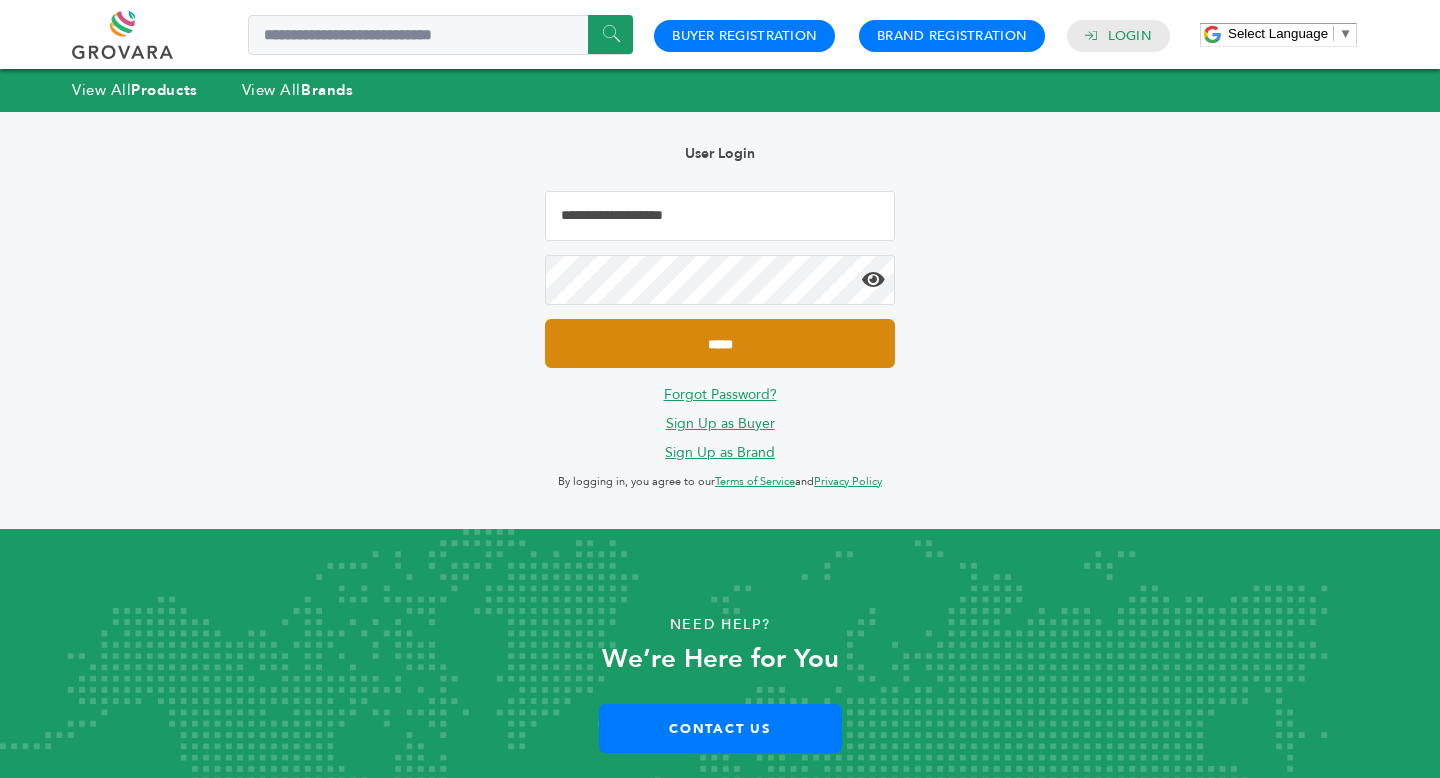 click on "*****" at bounding box center [720, 343] 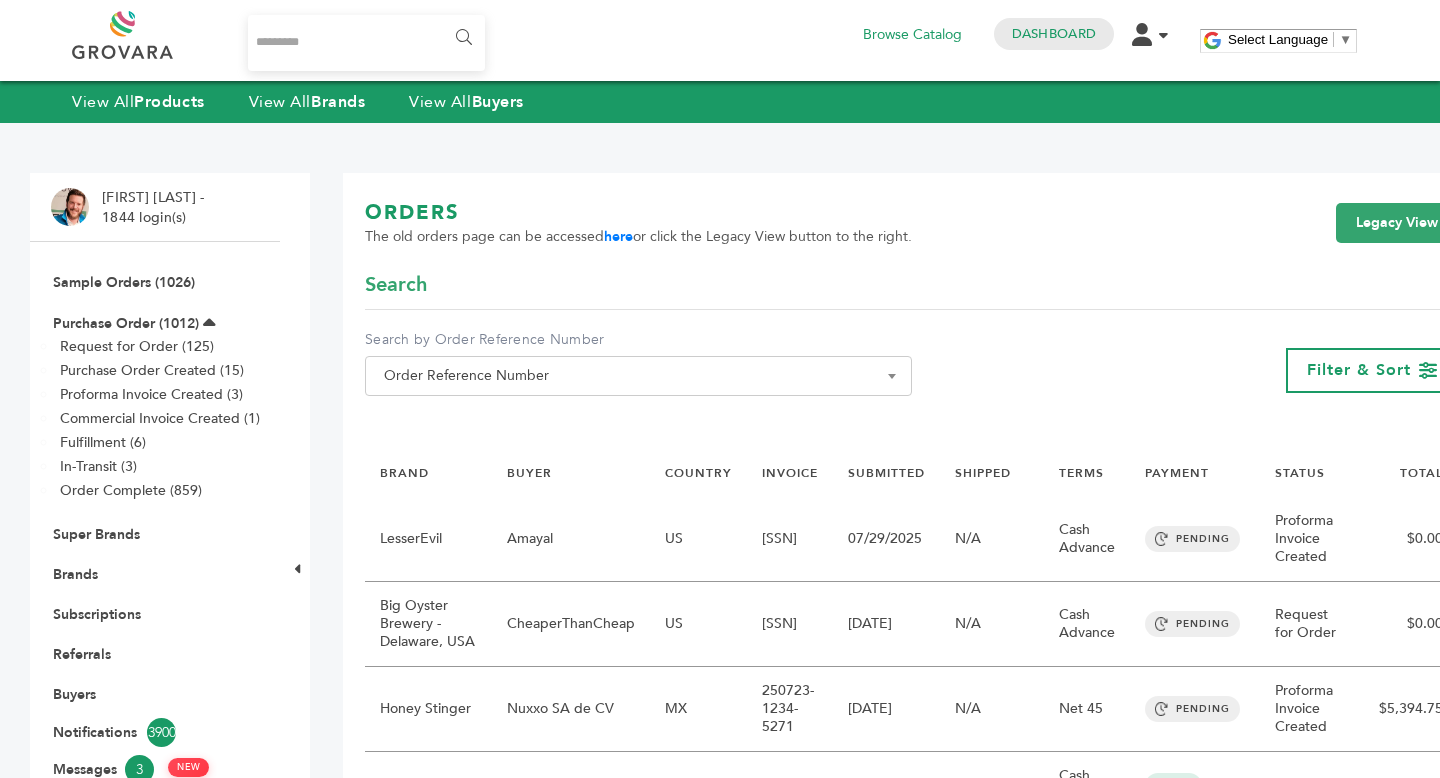 scroll, scrollTop: 0, scrollLeft: 0, axis: both 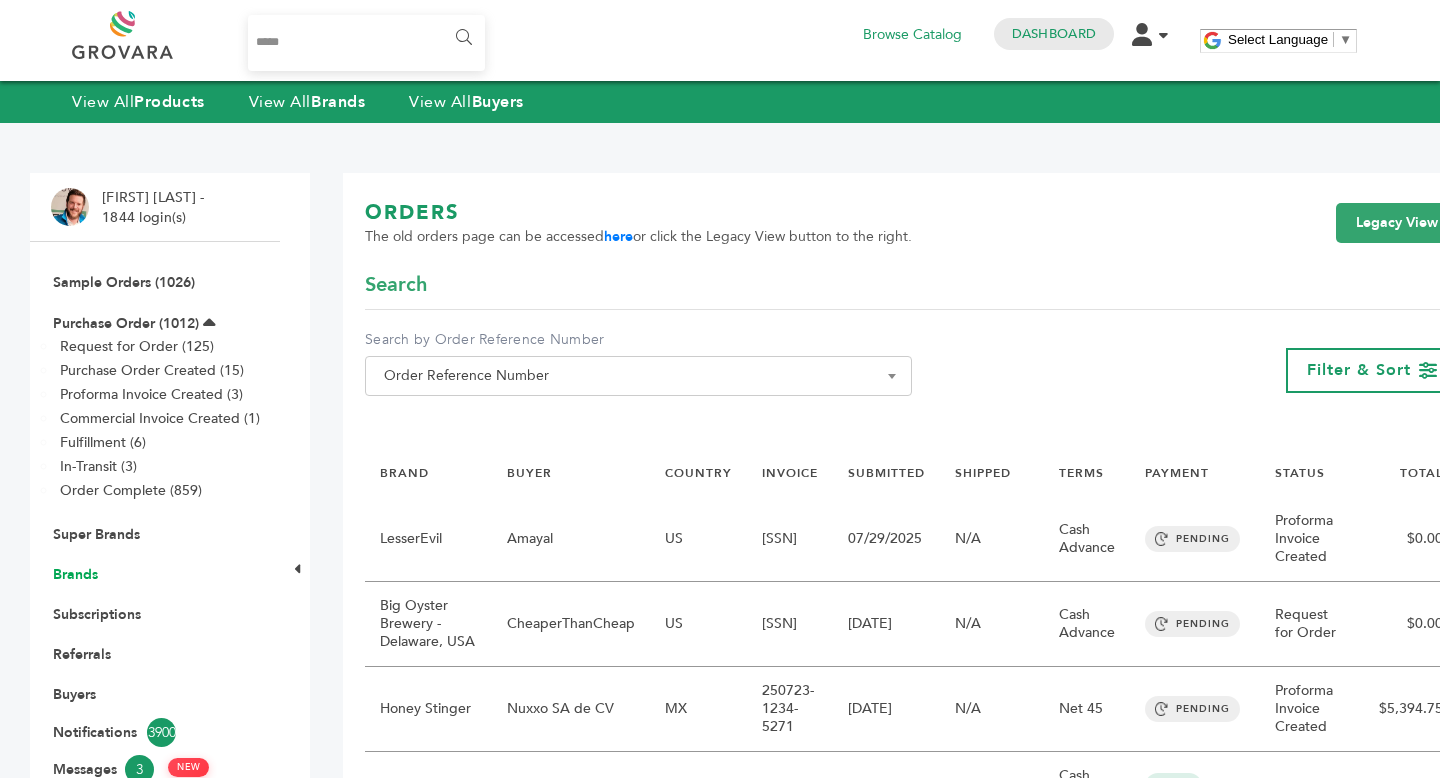 type on "*****" 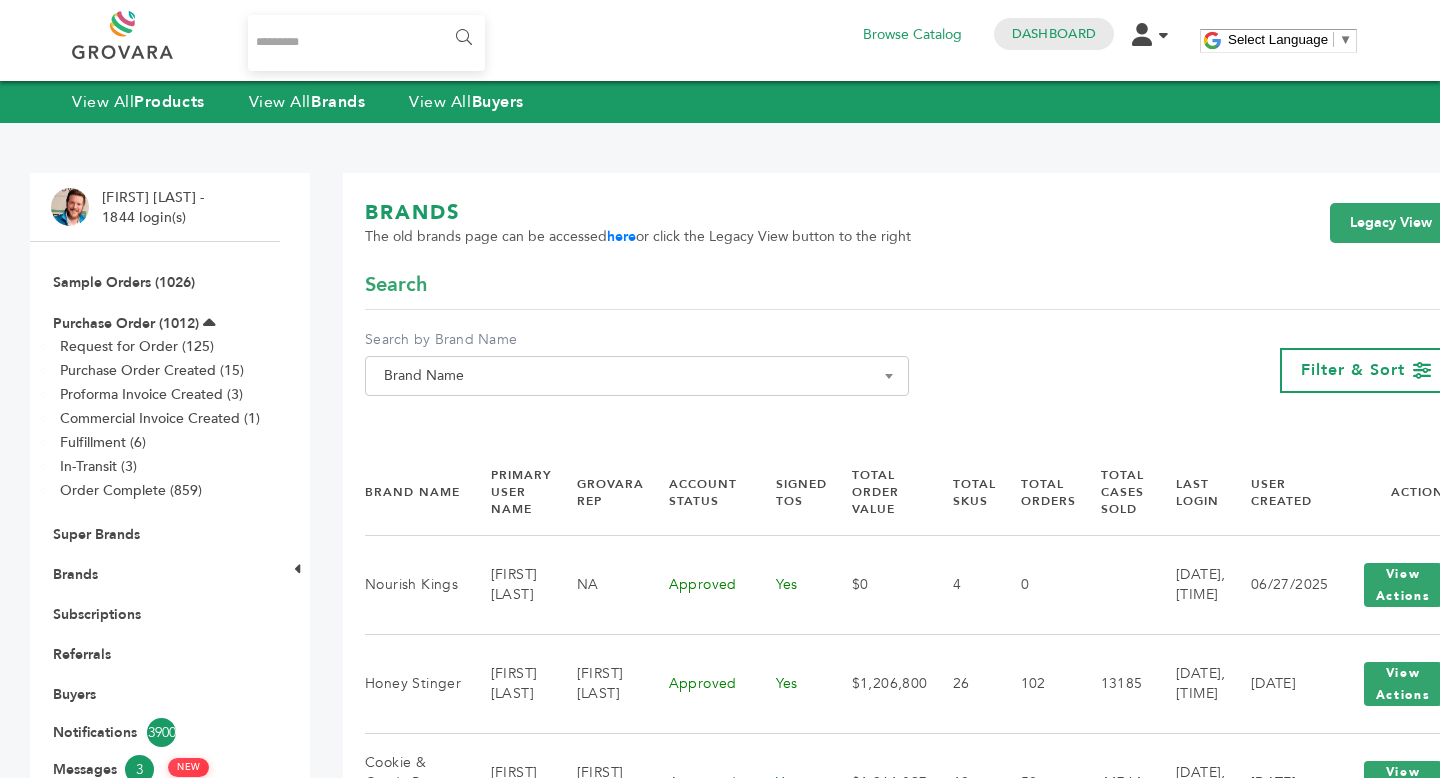scroll, scrollTop: 0, scrollLeft: 0, axis: both 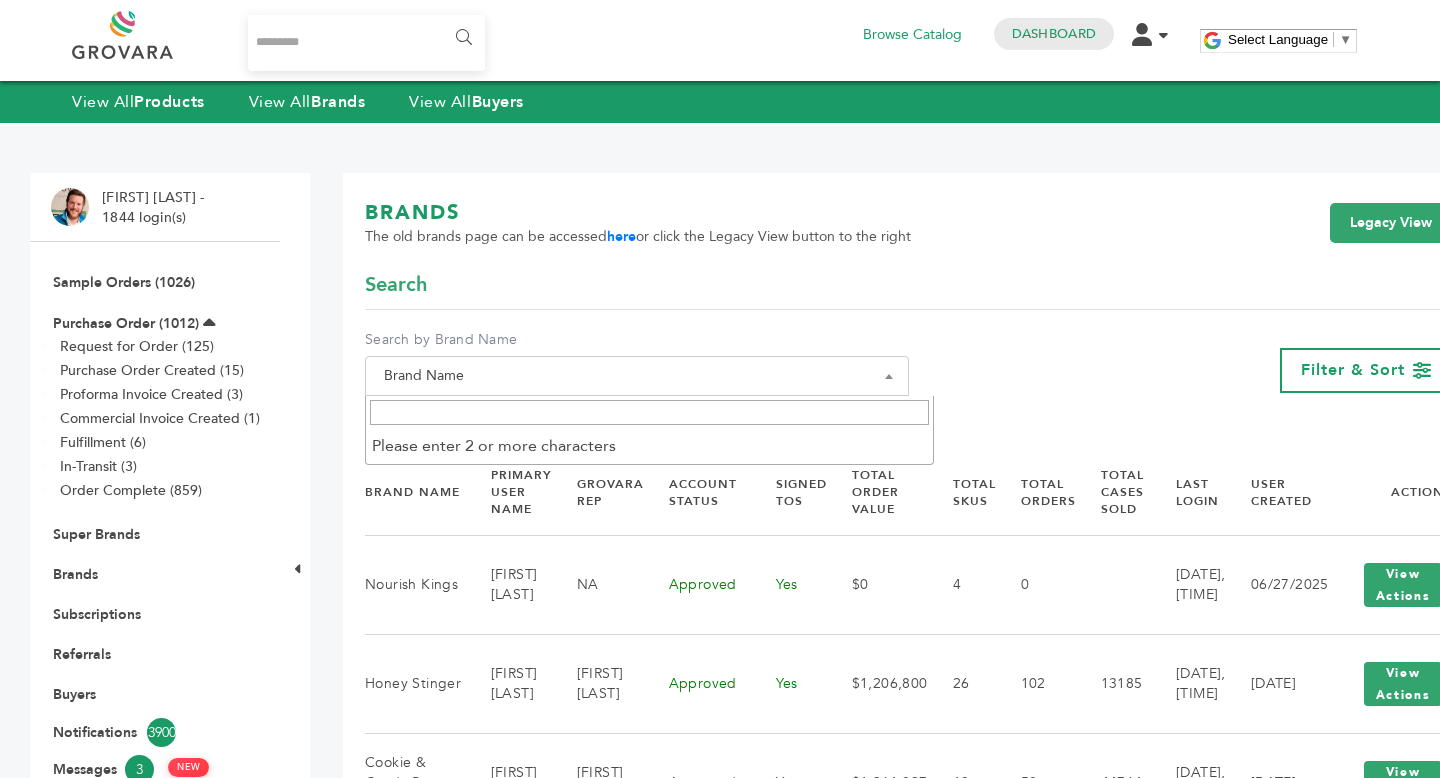 click at bounding box center [649, 412] 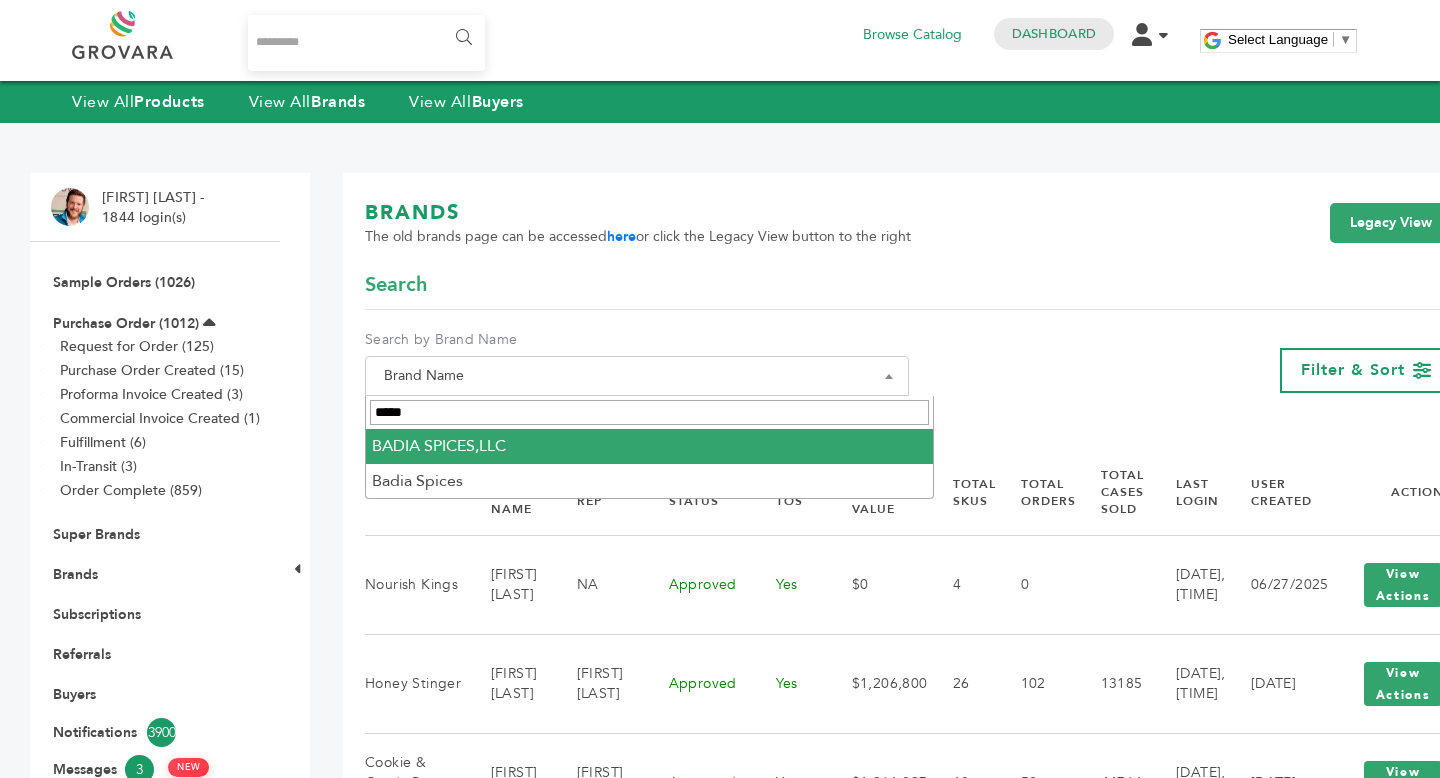 type on "*****" 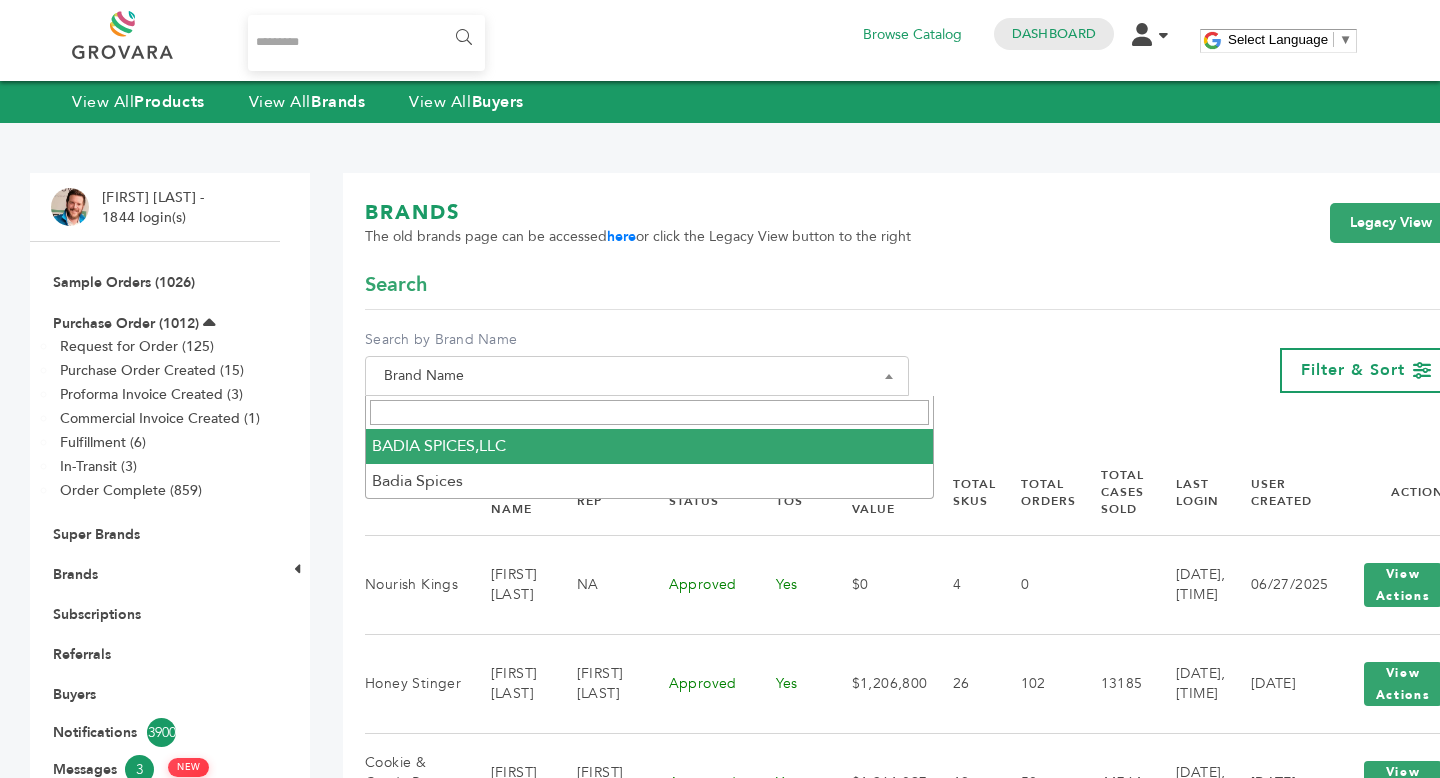 select on "**********" 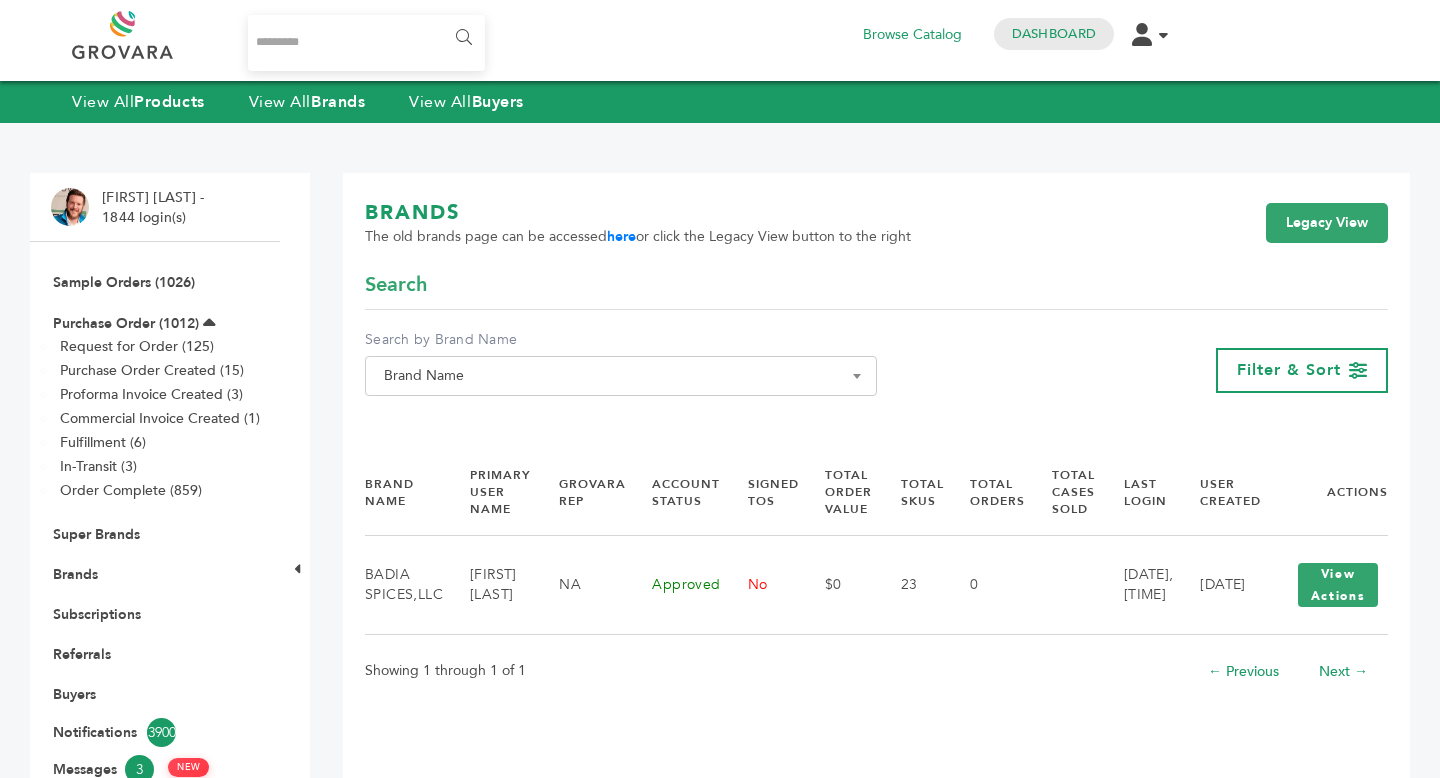 scroll, scrollTop: 0, scrollLeft: 0, axis: both 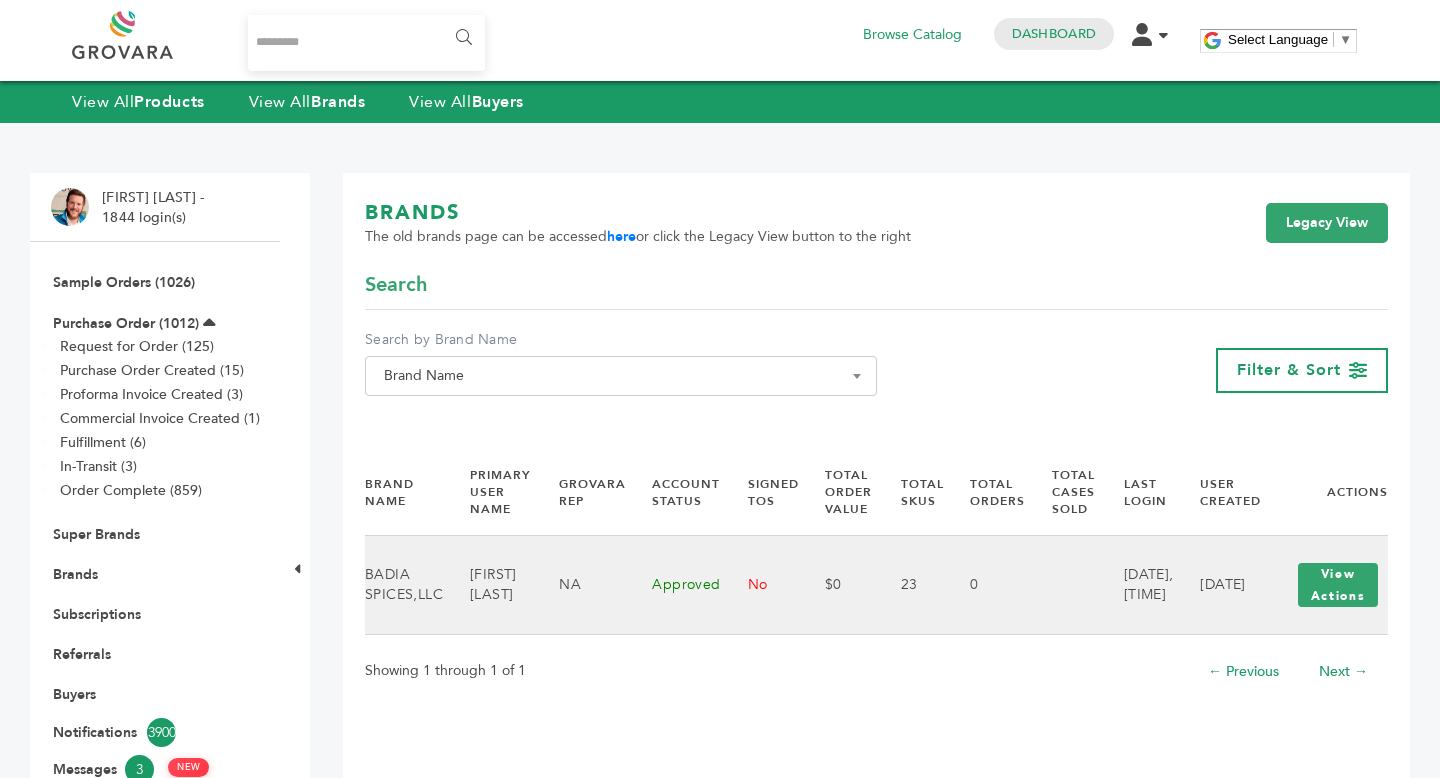 click on "View Actions
View
Login" at bounding box center (1338, 585) 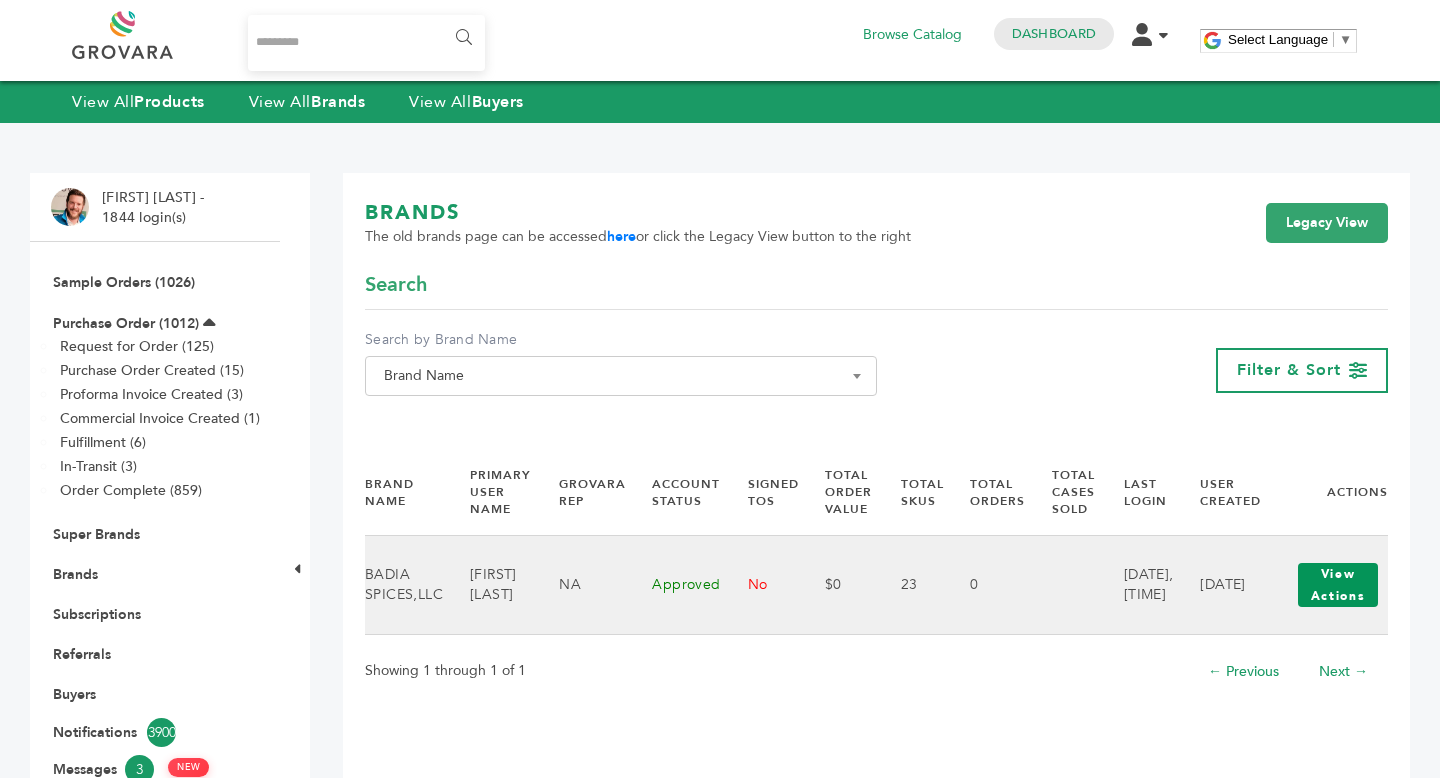 click on "View Actions" at bounding box center (1338, 585) 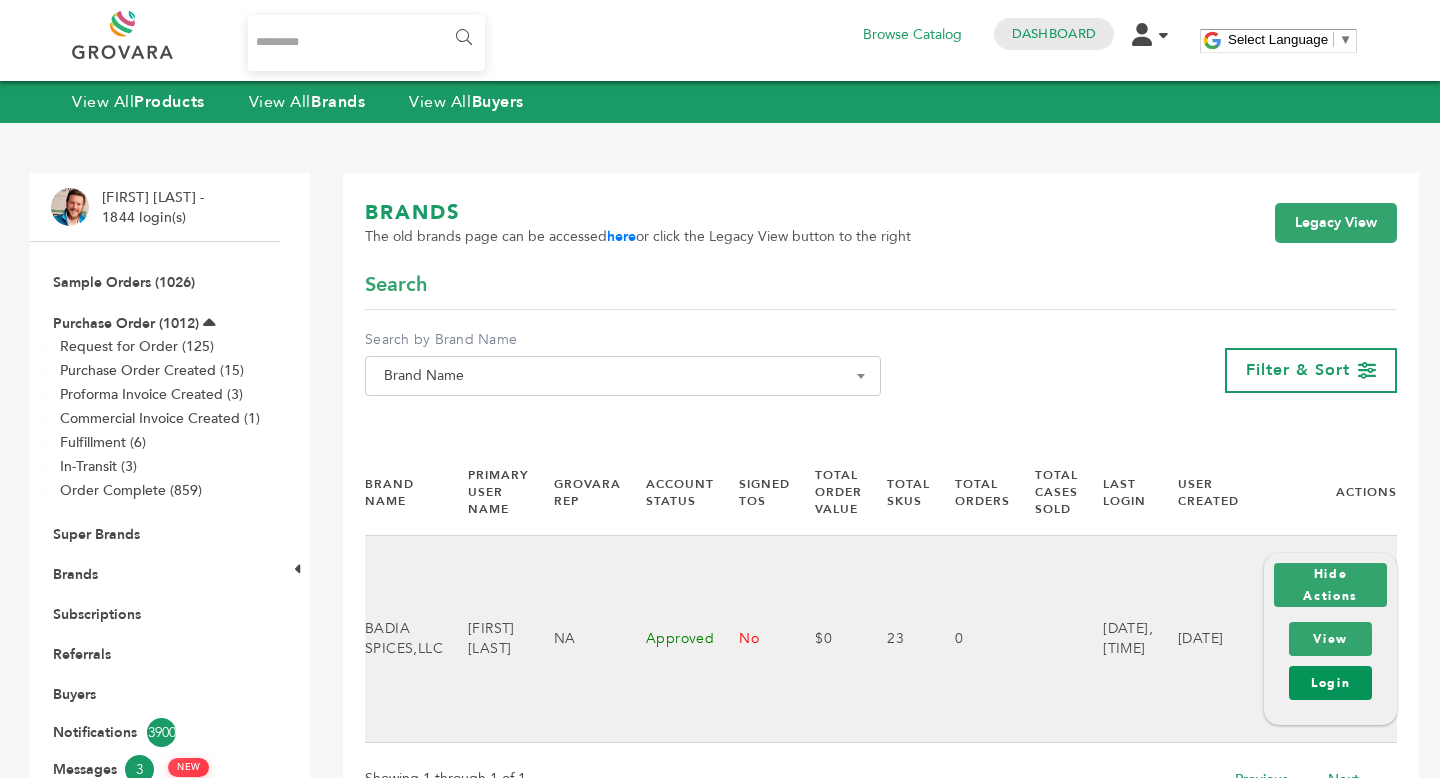 click on "Login" at bounding box center (1330, 683) 